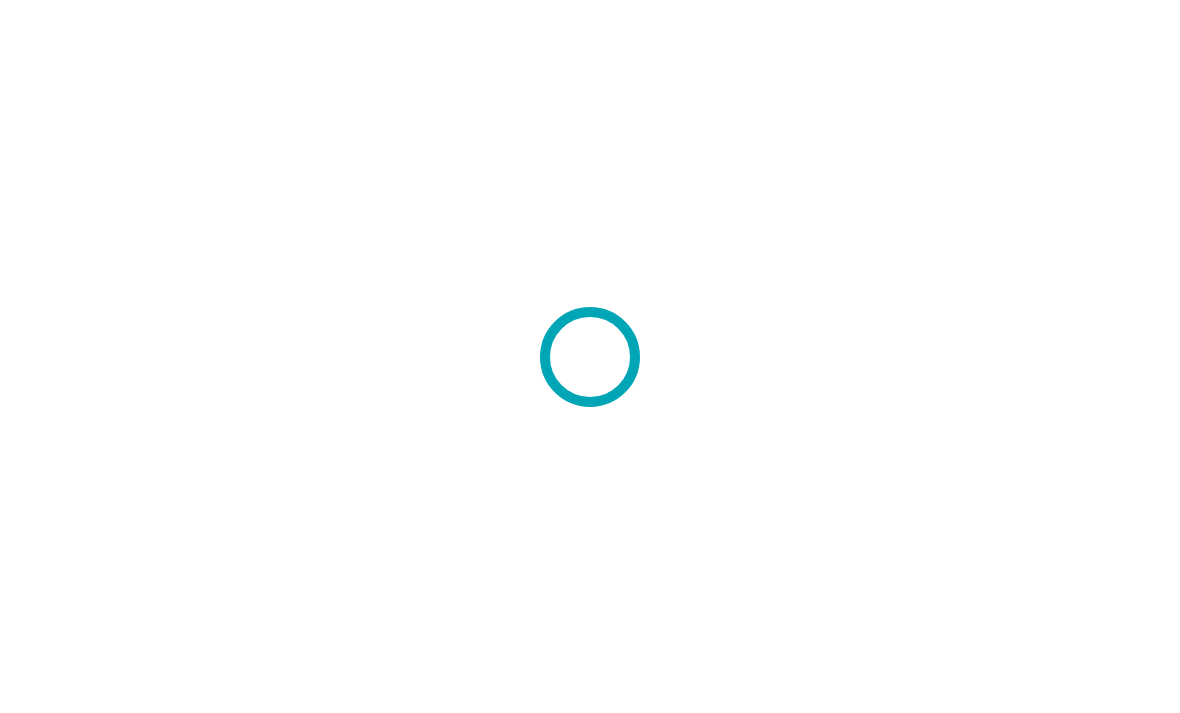 scroll, scrollTop: 0, scrollLeft: 0, axis: both 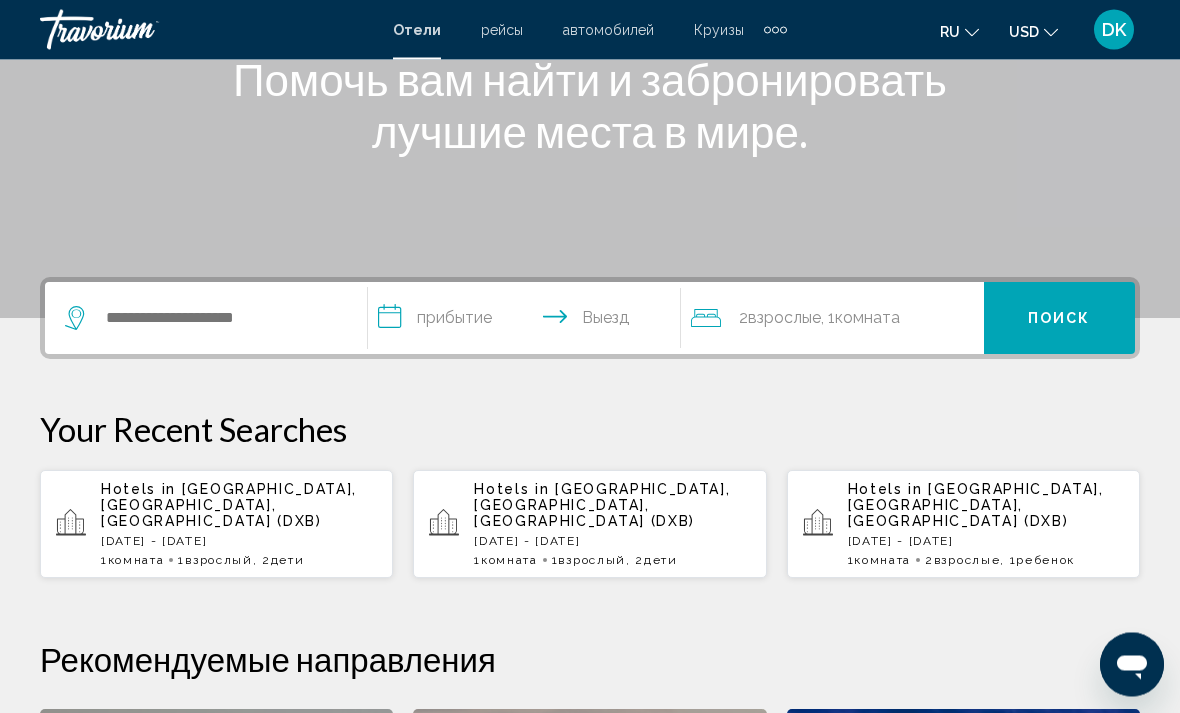 click on "[DATE] - [DATE]" at bounding box center (239, 542) 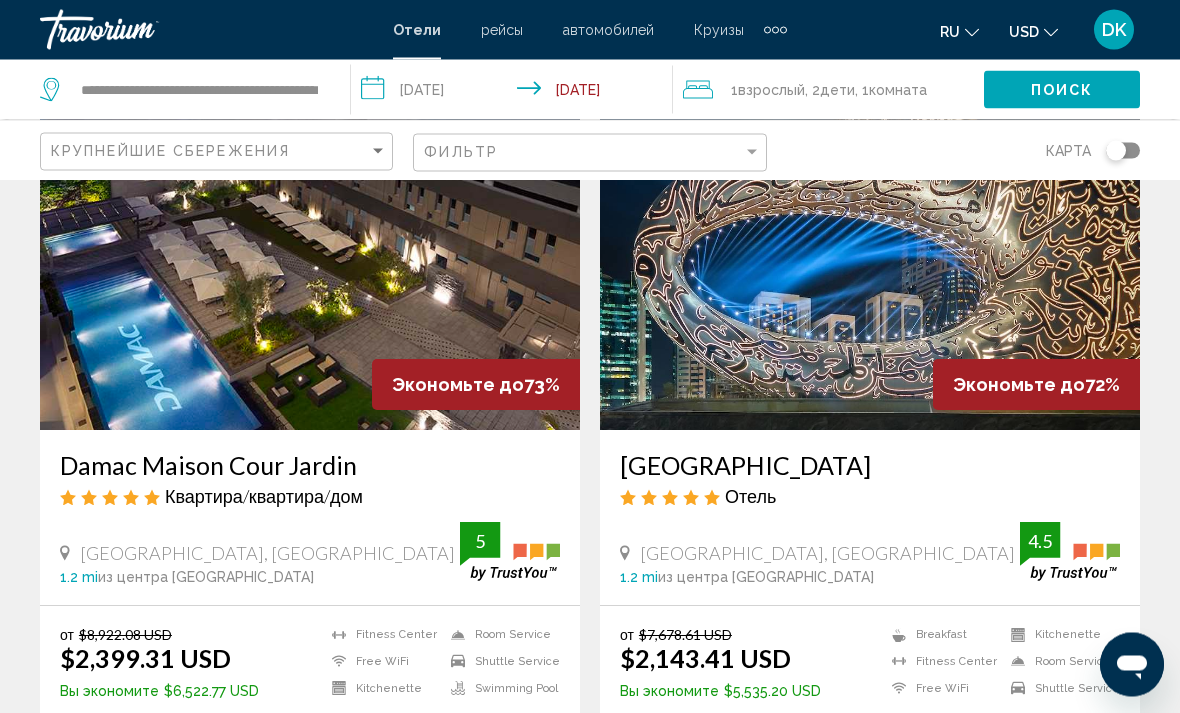 scroll, scrollTop: 3794, scrollLeft: 0, axis: vertical 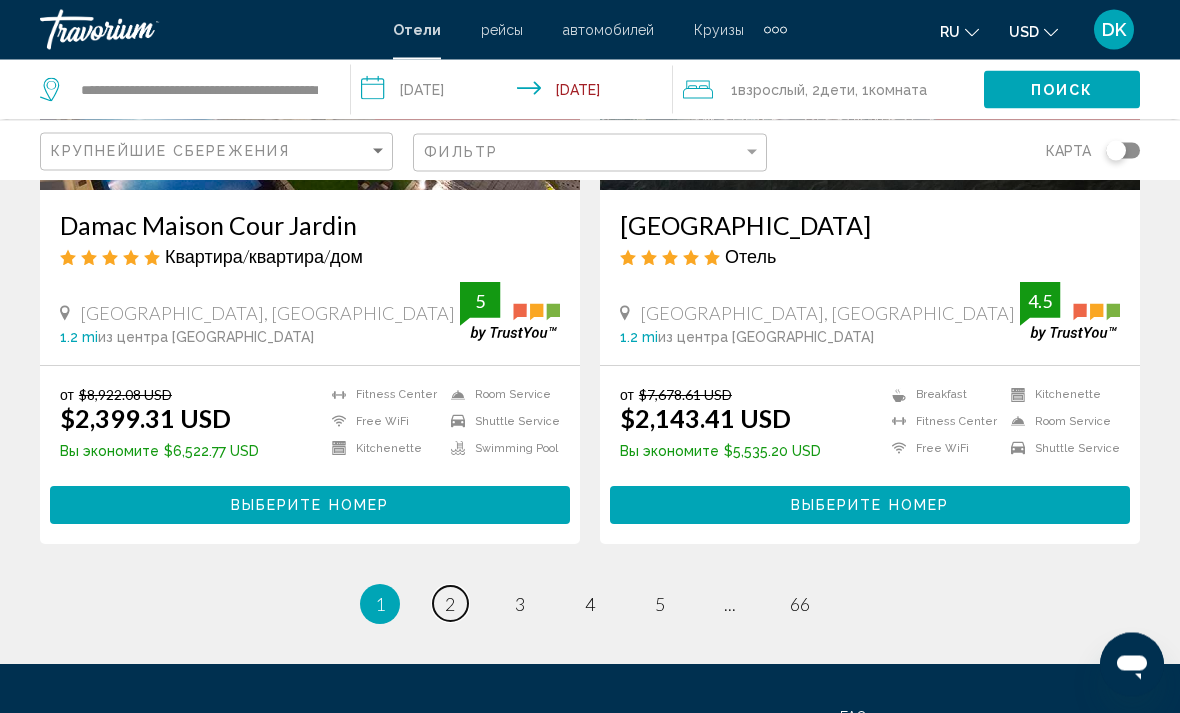 click on "2" at bounding box center [450, 605] 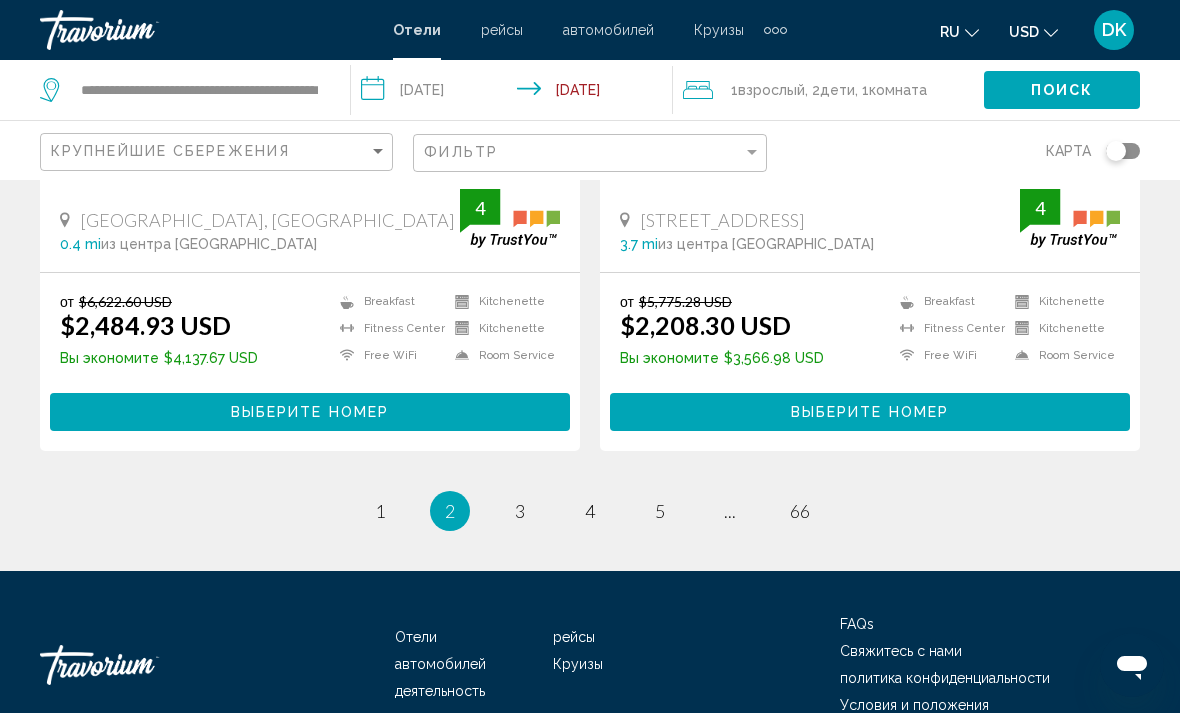 scroll, scrollTop: 4074, scrollLeft: 0, axis: vertical 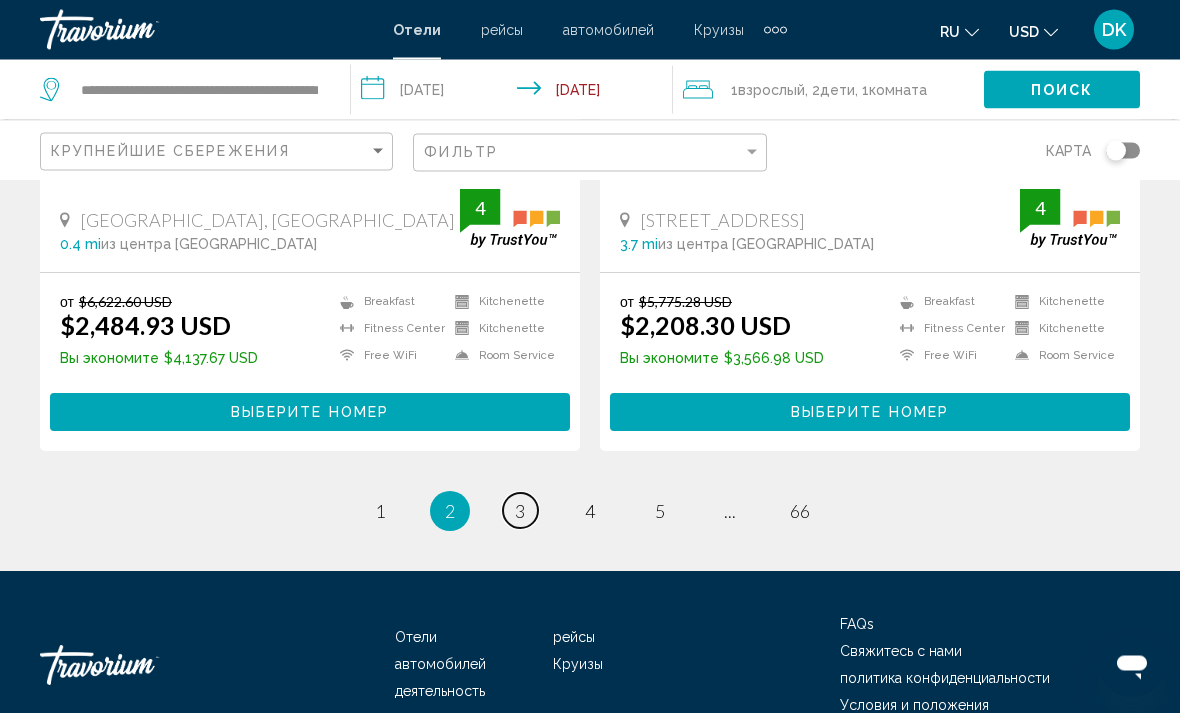 click on "3" at bounding box center [520, 512] 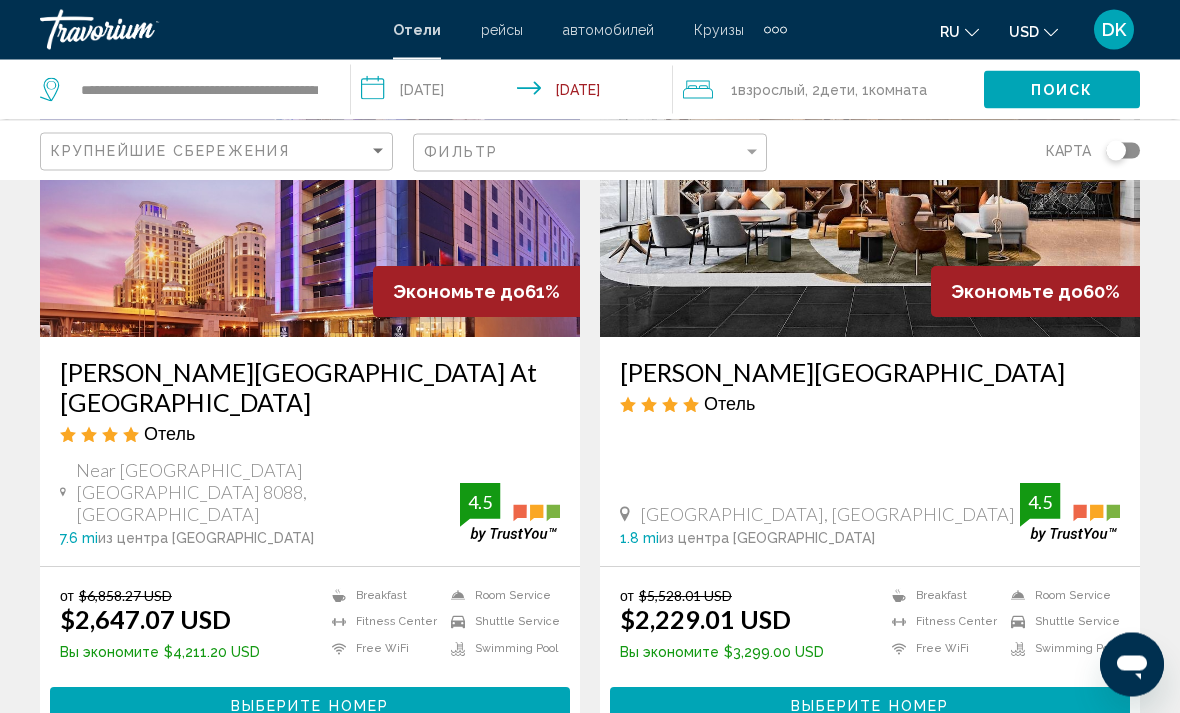 scroll, scrollTop: 0, scrollLeft: 0, axis: both 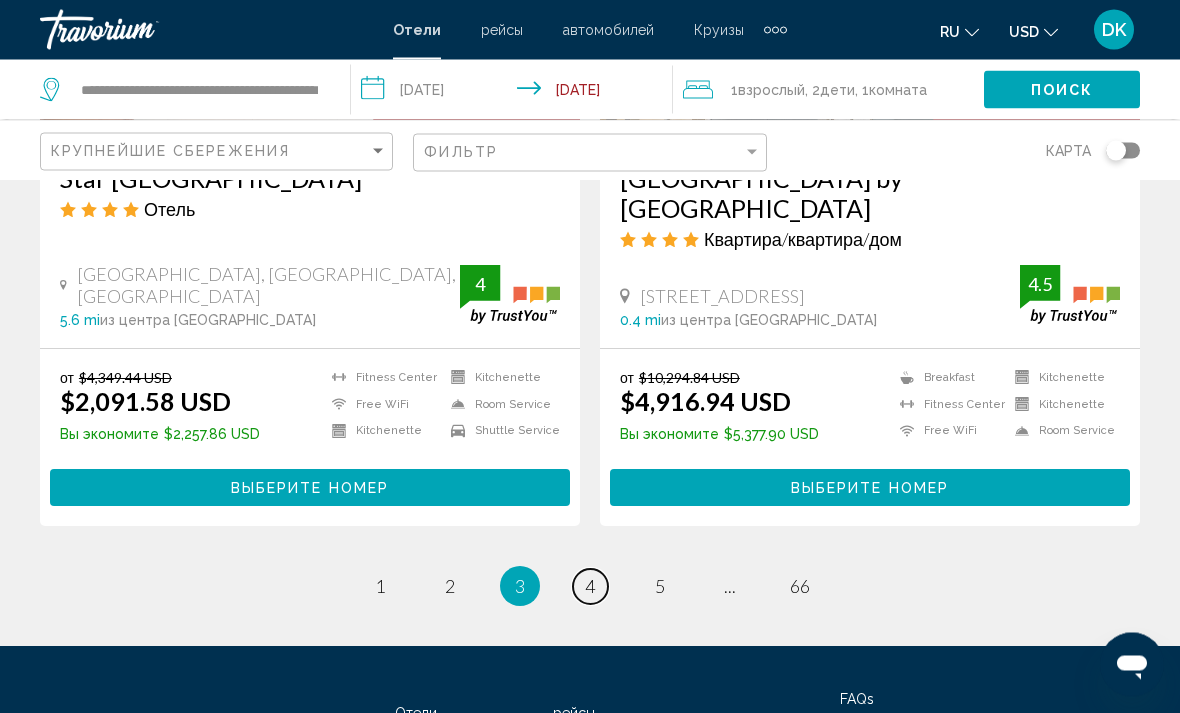 click on "4" at bounding box center (590, 587) 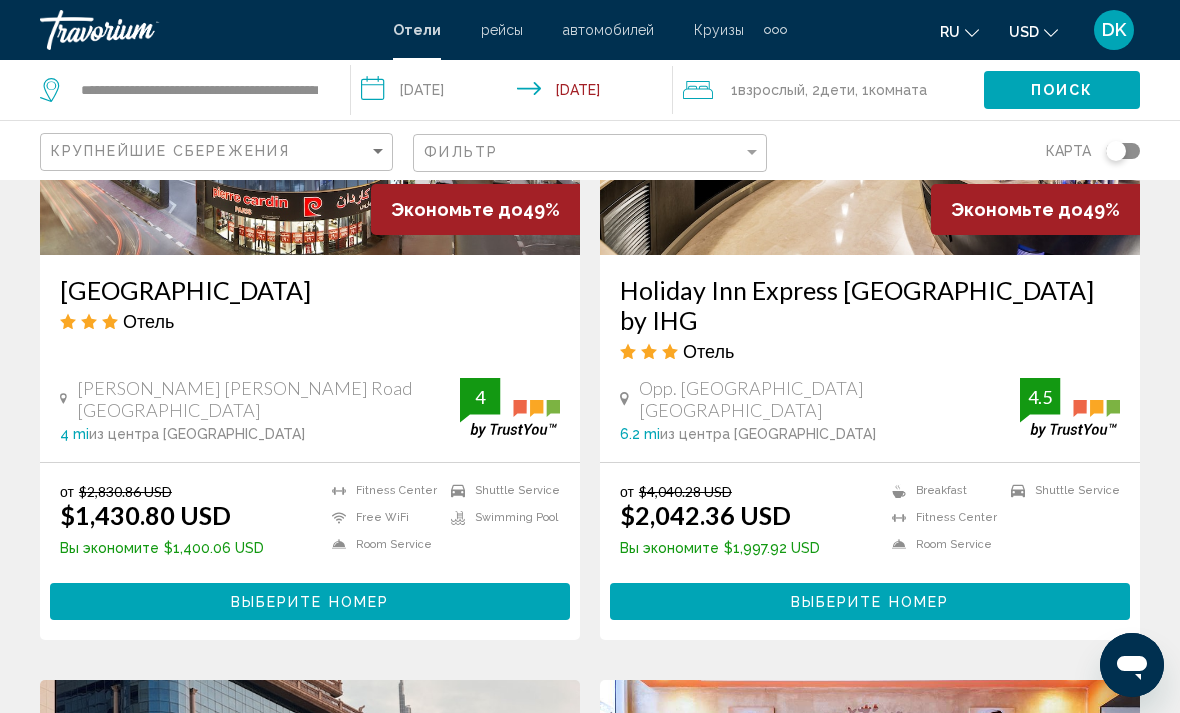 scroll, scrollTop: 1742, scrollLeft: 0, axis: vertical 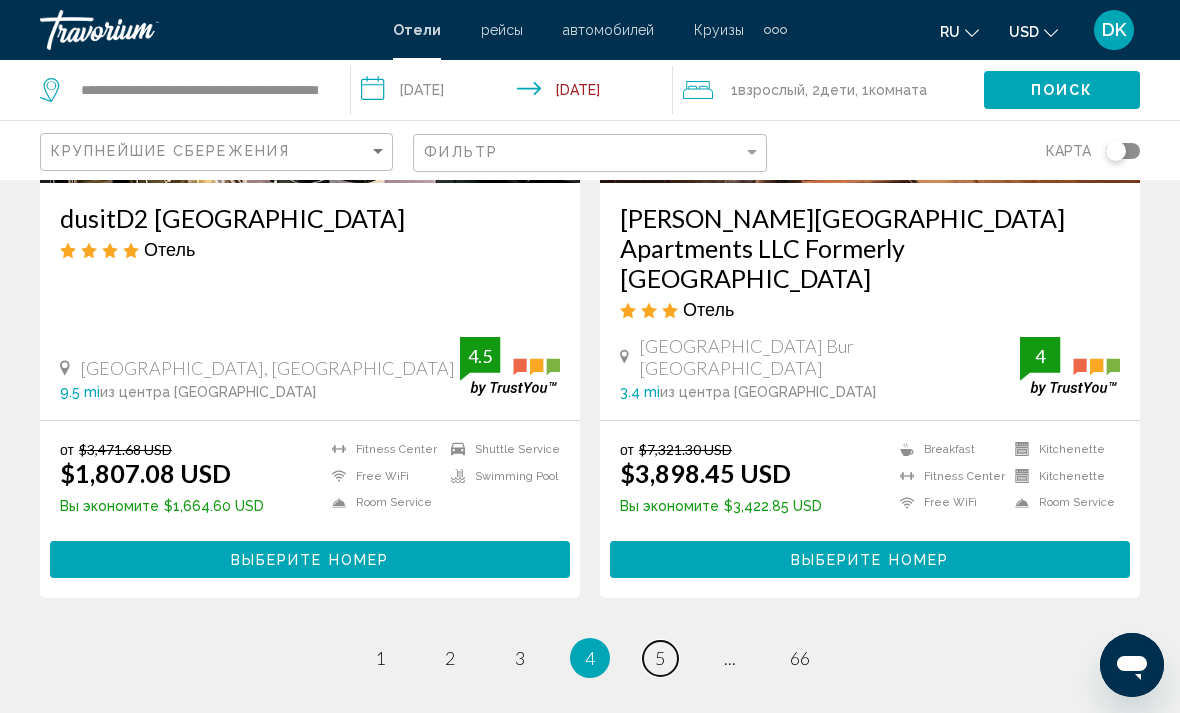 click on "page  5" at bounding box center (660, 658) 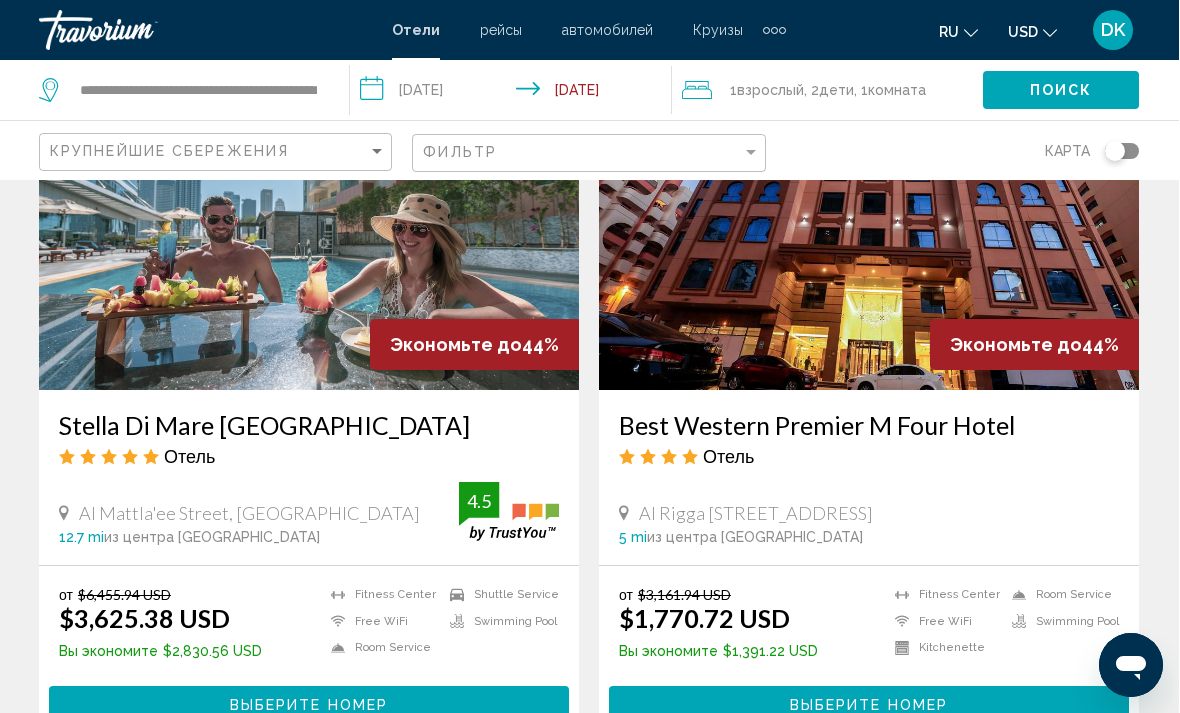 scroll, scrollTop: 3041, scrollLeft: 0, axis: vertical 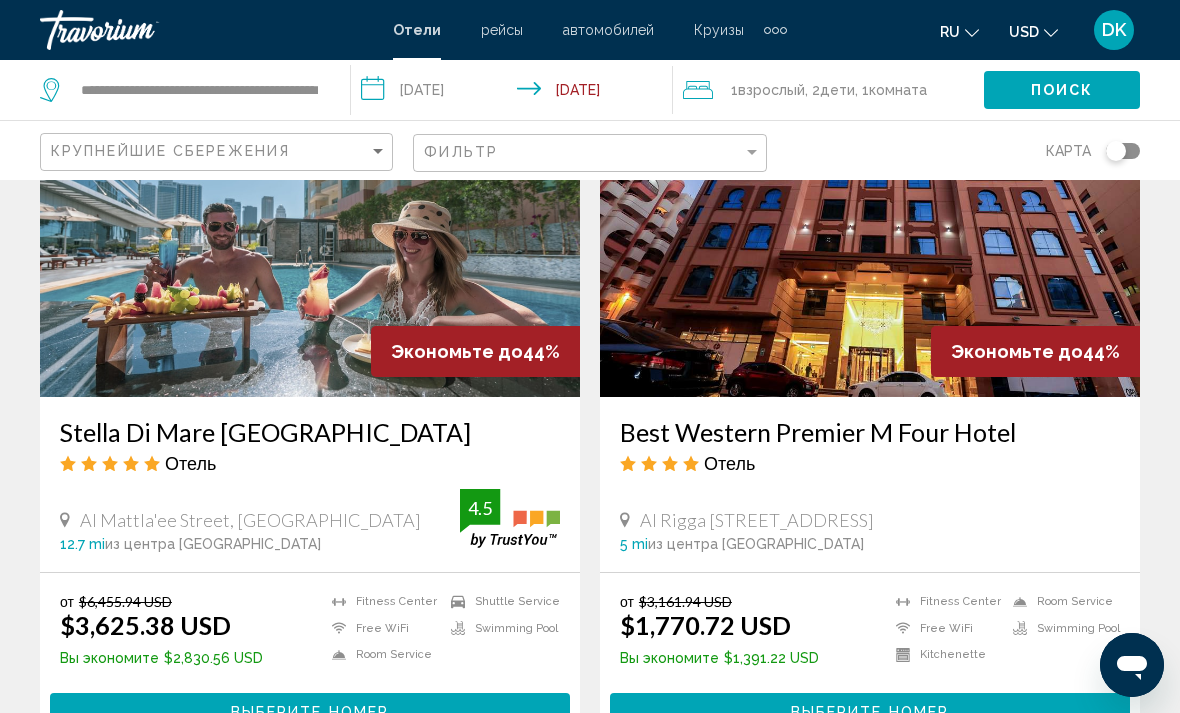 click on "$3,625.38 USD" at bounding box center [145, 625] 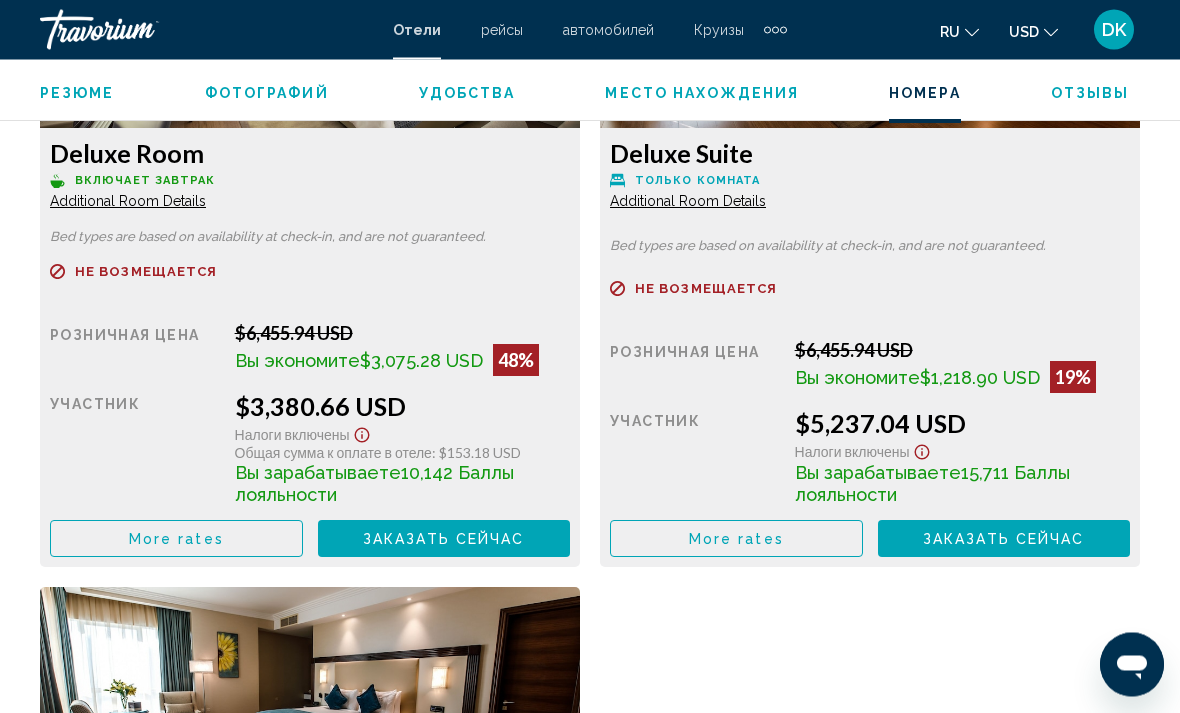 scroll, scrollTop: 3293, scrollLeft: 0, axis: vertical 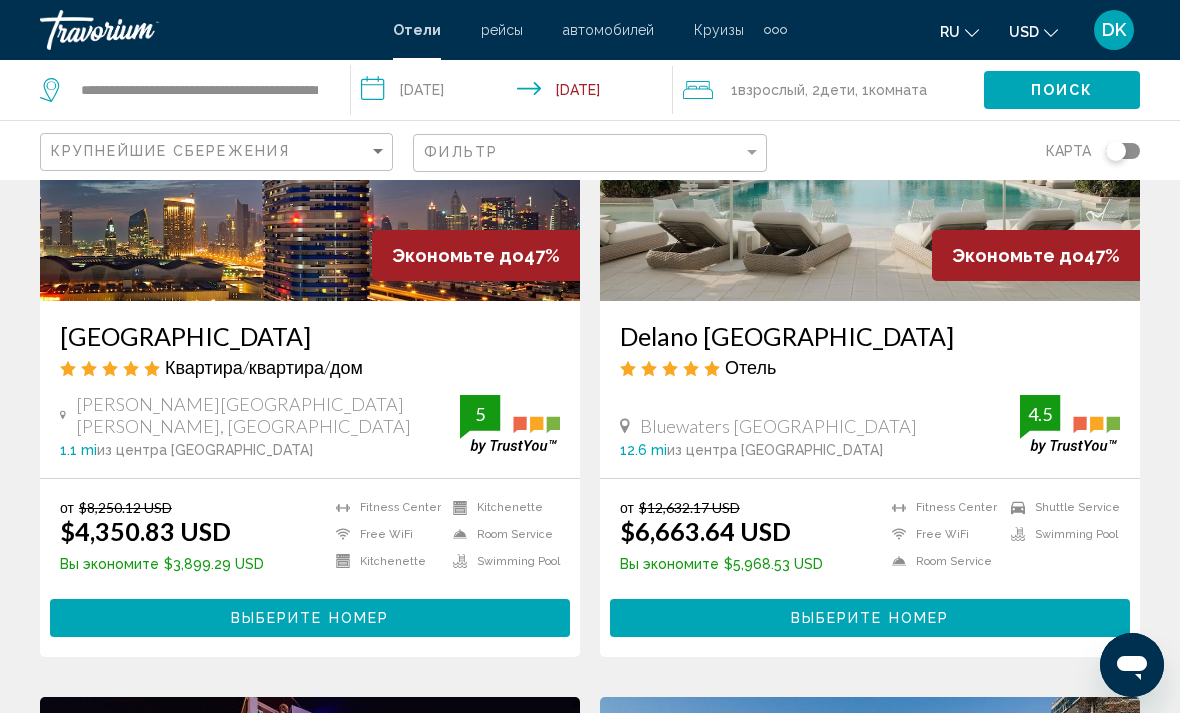 click on "$4,350.83 USD" at bounding box center (145, 531) 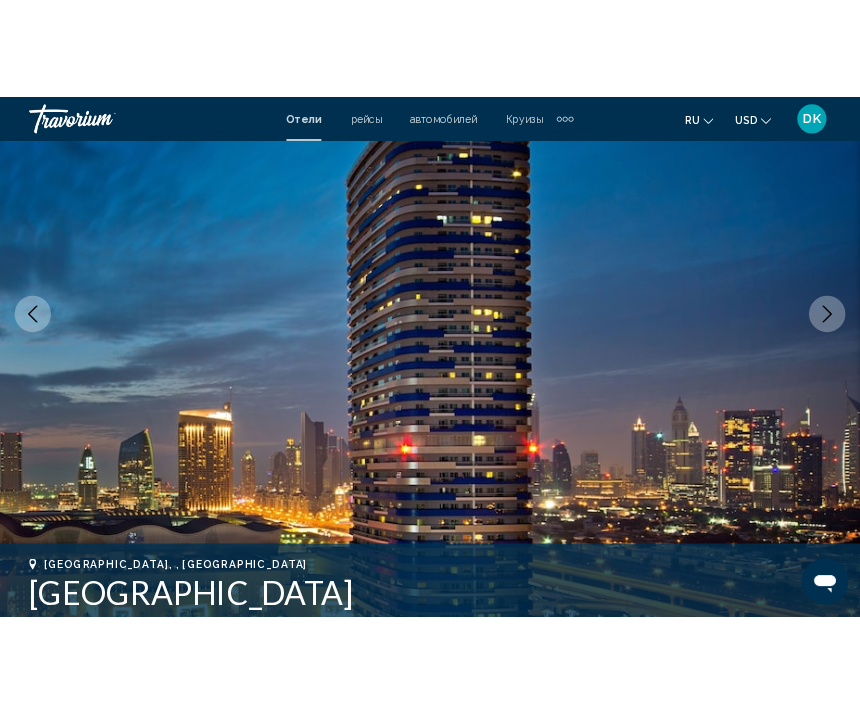 scroll, scrollTop: 0, scrollLeft: 0, axis: both 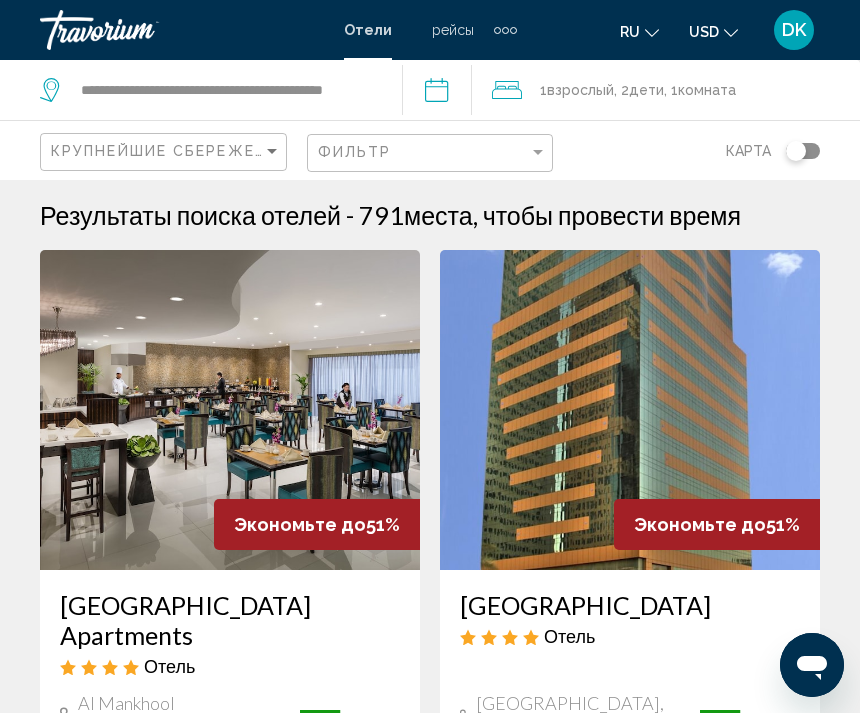 click on "Результаты поиска отелей  -   791  места, чтобы провести время Экономьте до  51%   Savoy Crest Hotel Apartments
Отель
Al Mankhool [GEOGRAPHIC_DATA] 3.7 mi  из центра  [GEOGRAPHIC_DATA] от отеля 4.5 от $4,134.64 USD $2,016.25 USD  Вы экономите  $2,118.39 USD
Breakfast
[GEOGRAPHIC_DATA]
Free WiFi
Kitchenette
Kitchenette
Room Service  4.5 Выберите номер  51%  9.1 mi" at bounding box center (430, 2555) 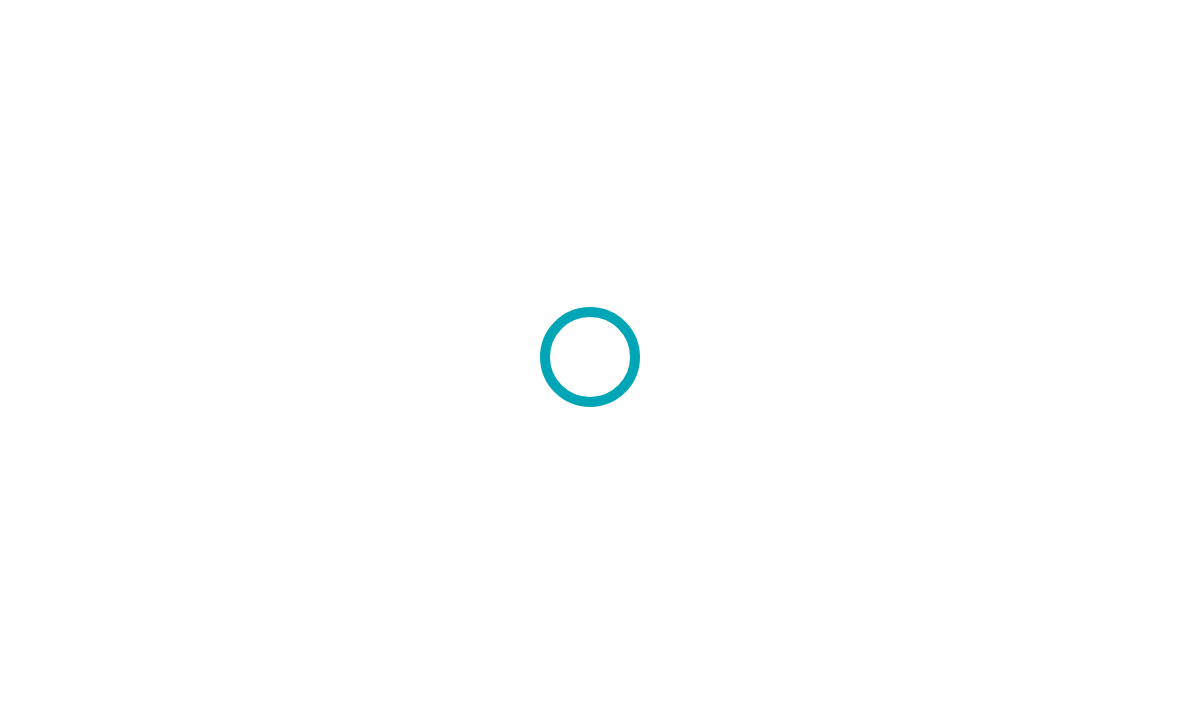 scroll, scrollTop: 0, scrollLeft: 0, axis: both 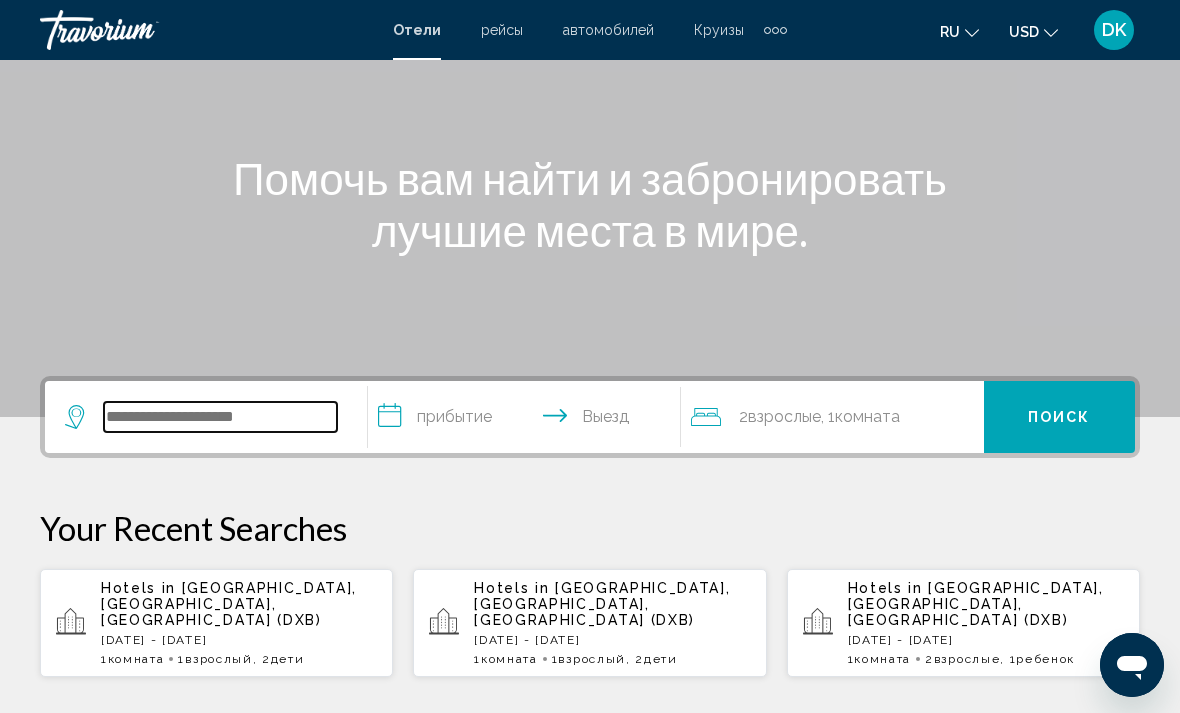 click at bounding box center [220, 417] 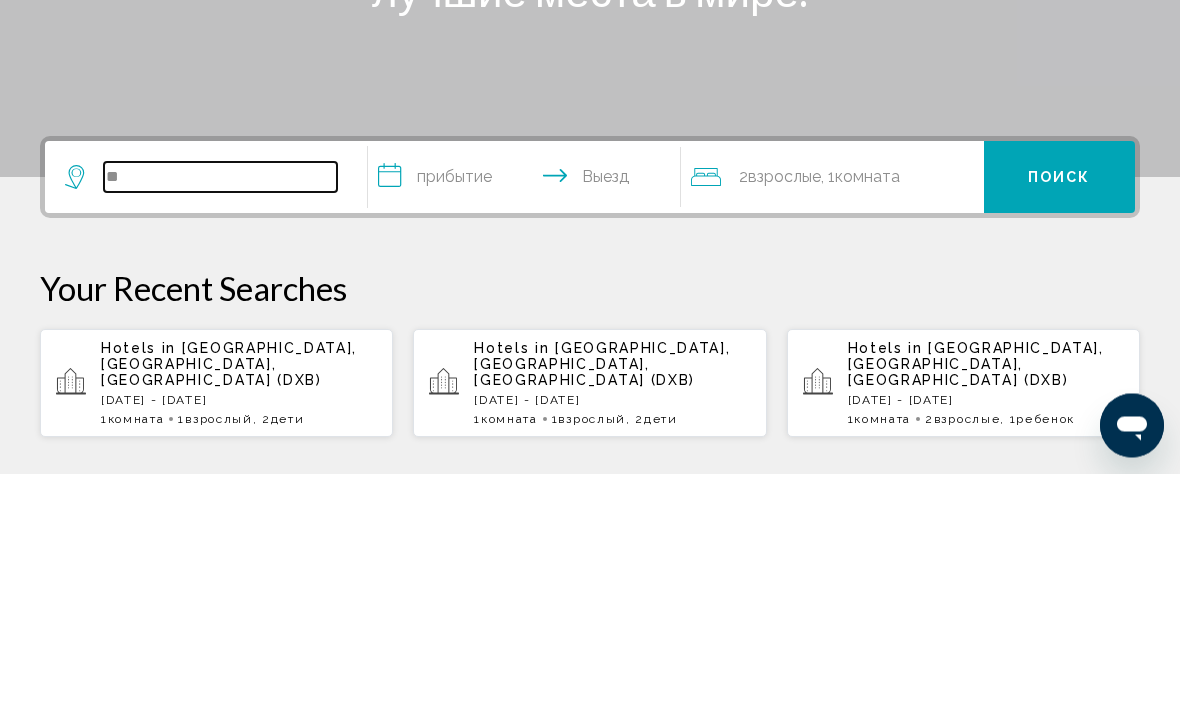 type on "*" 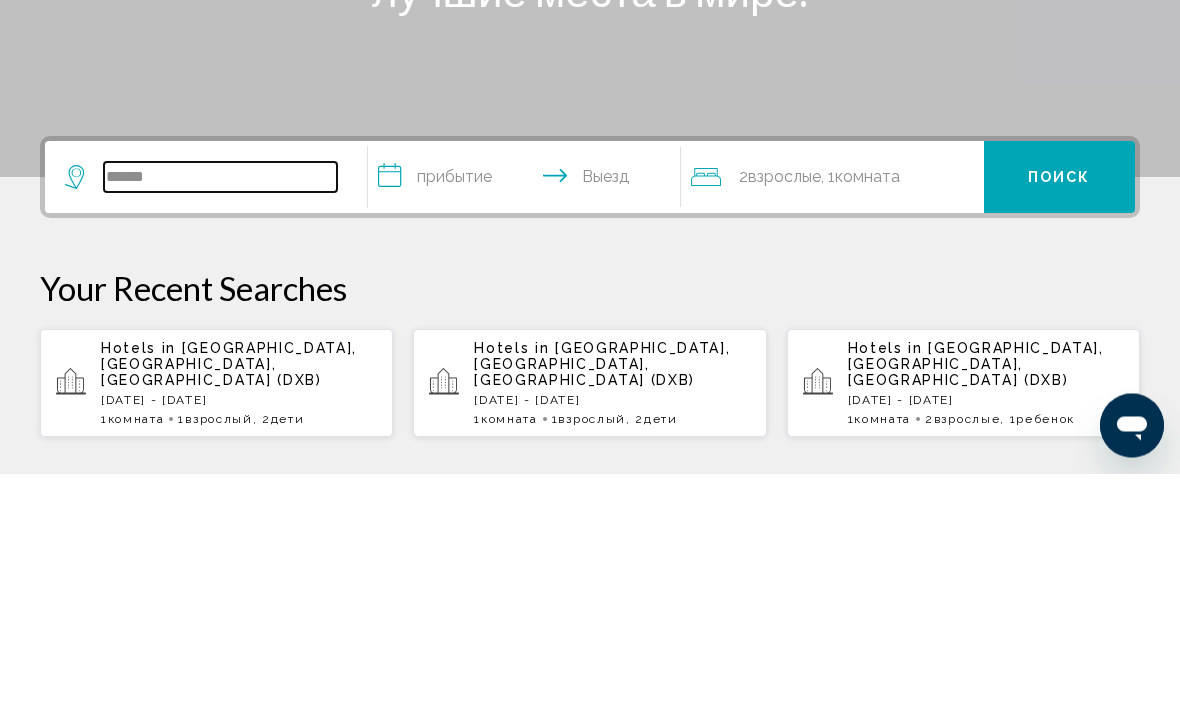type on "******" 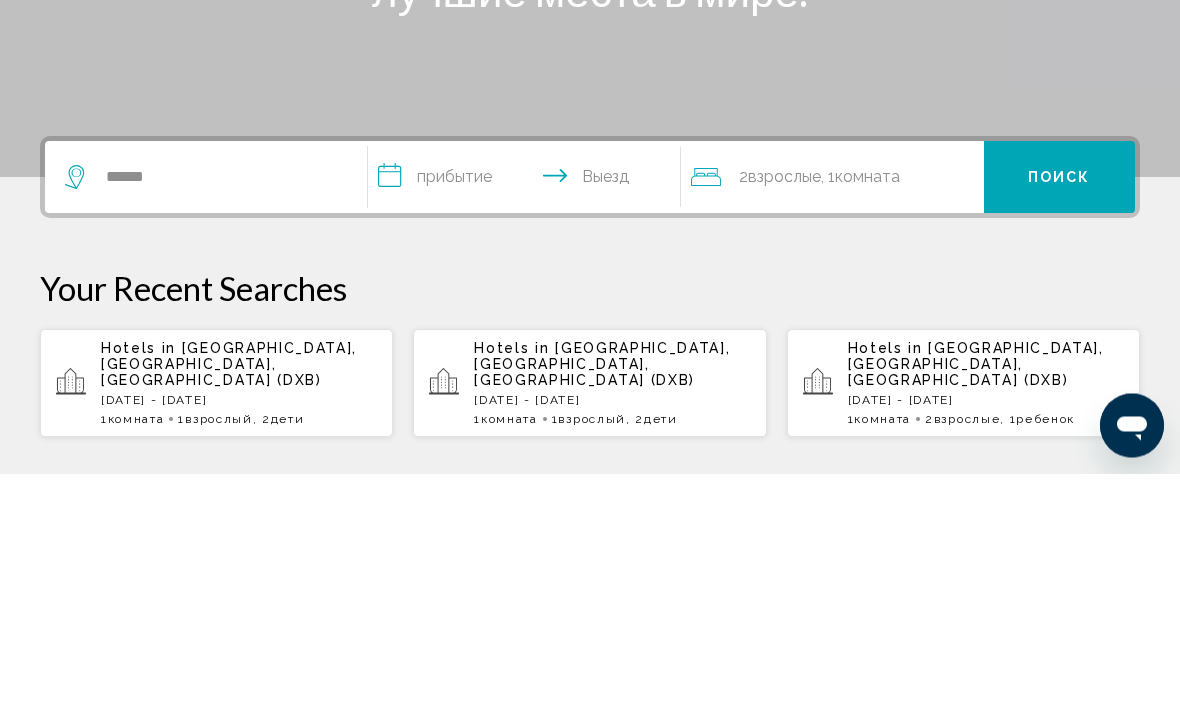 click on "**********" at bounding box center (528, 420) 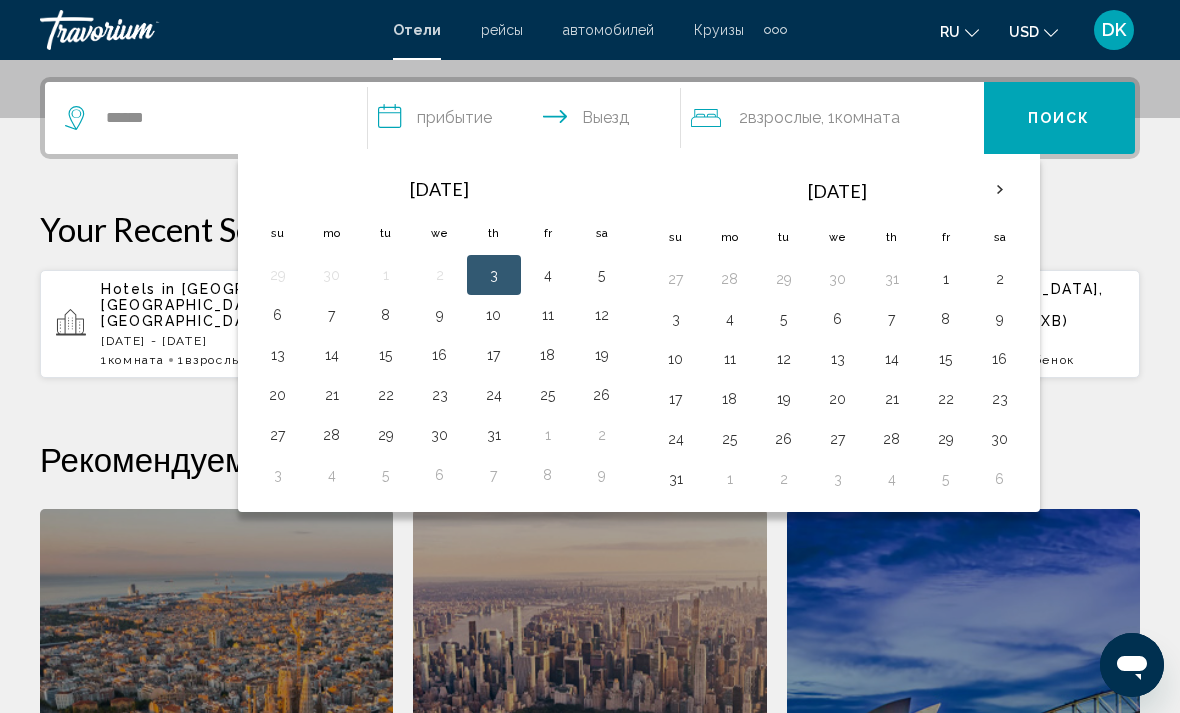 scroll, scrollTop: 494, scrollLeft: 0, axis: vertical 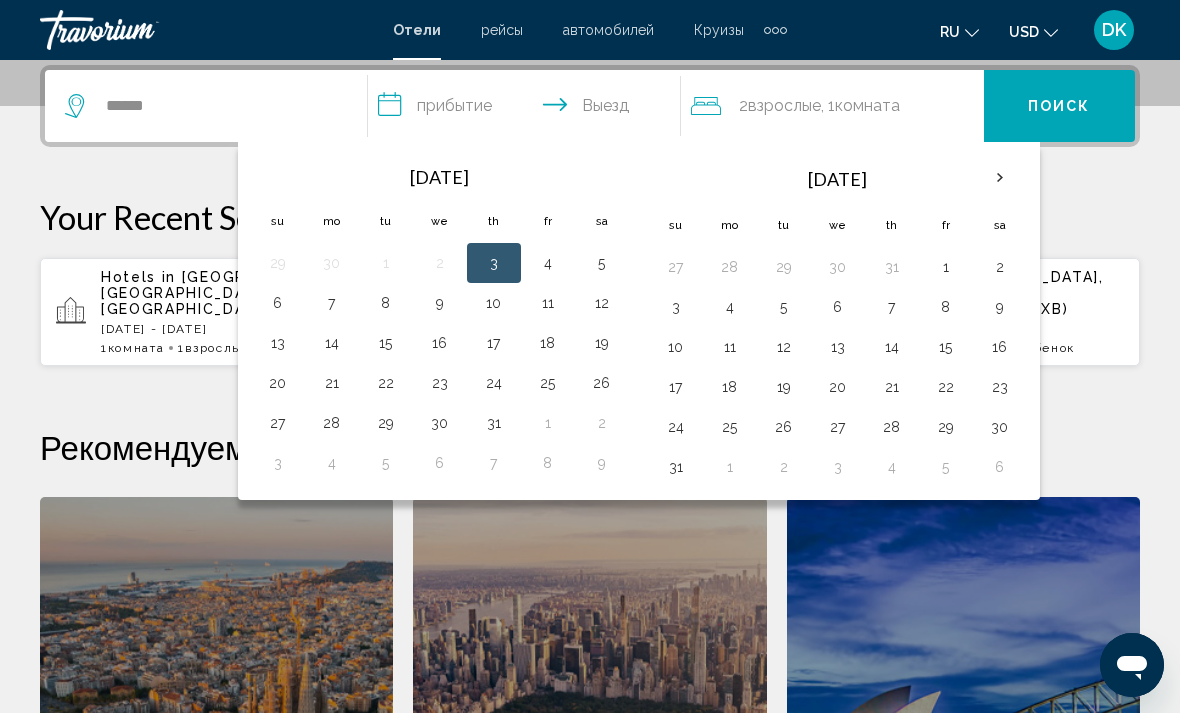 click on "5" at bounding box center [784, 307] 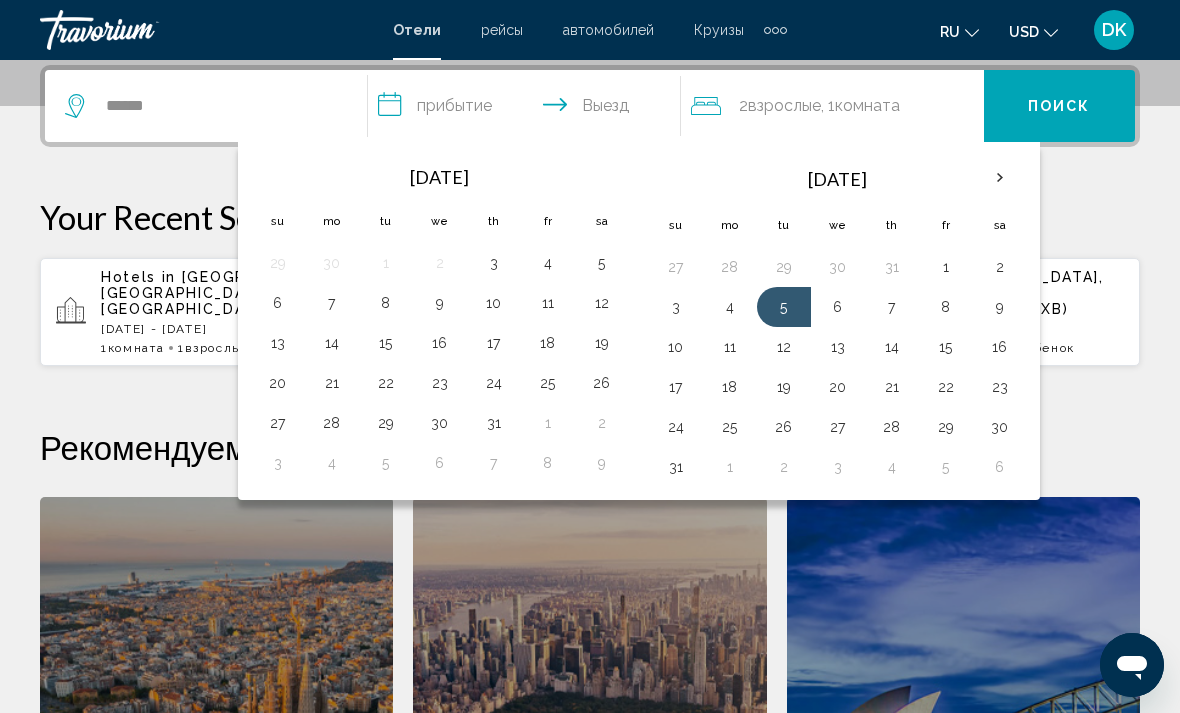 click on "12" at bounding box center (784, 347) 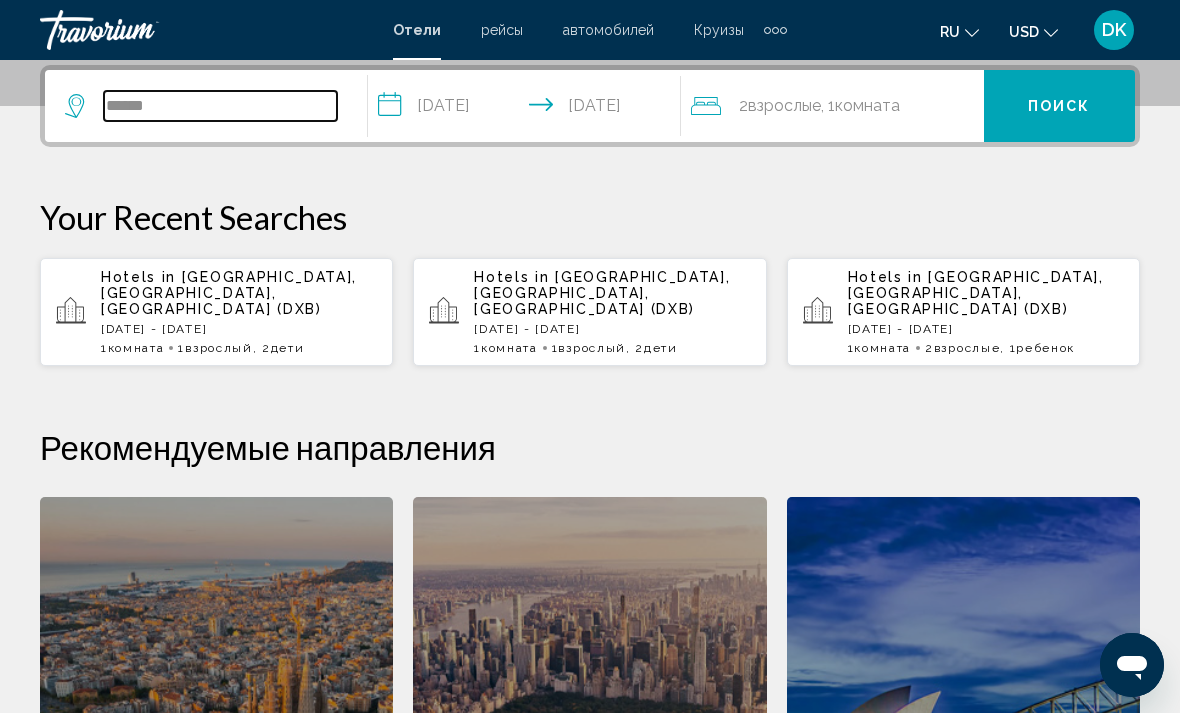 click on "******" at bounding box center [220, 106] 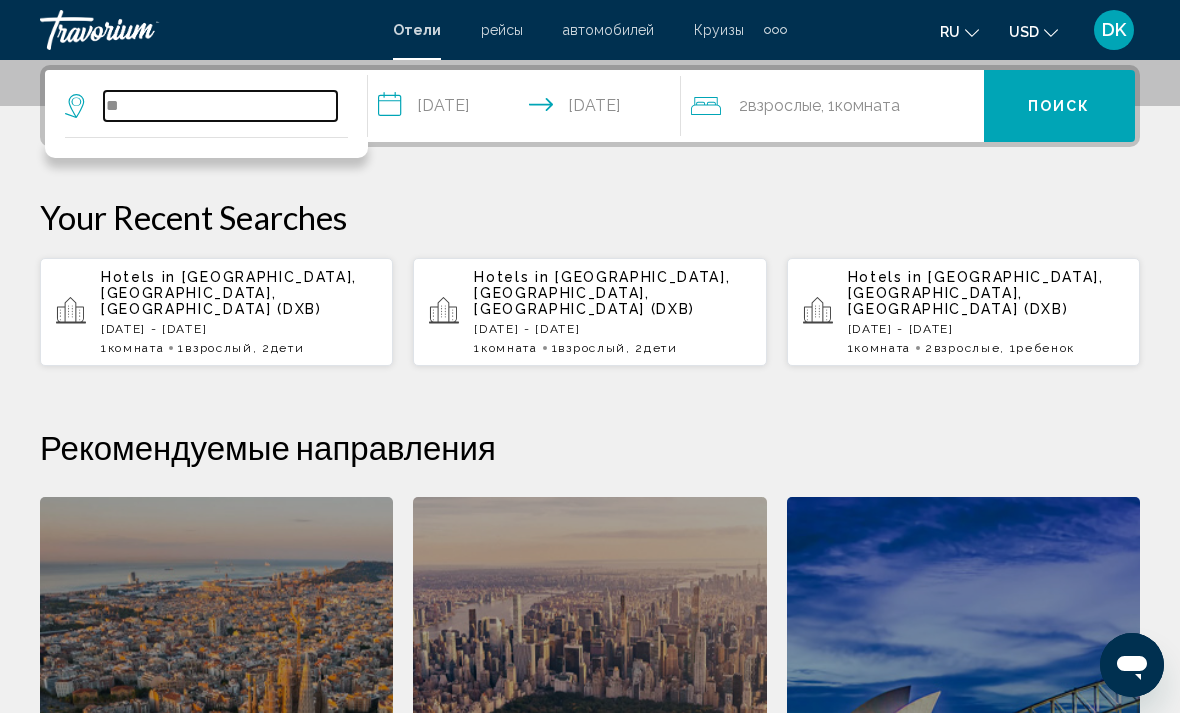 type on "*" 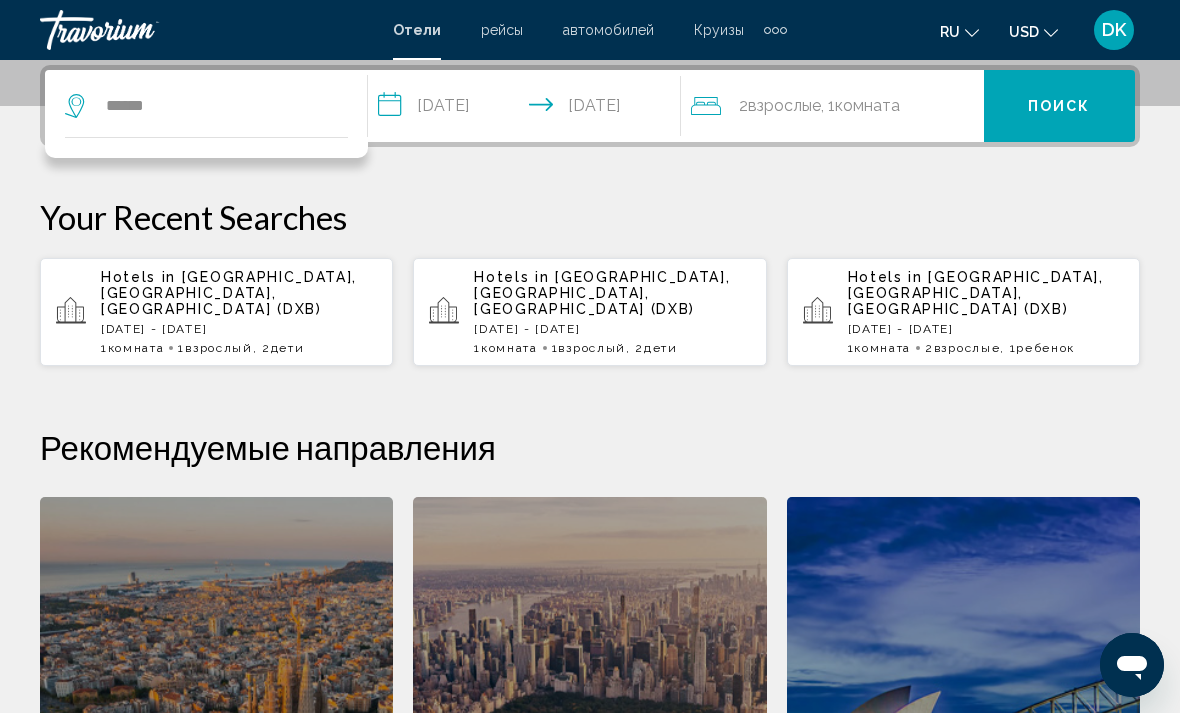 click on "Your Recent Searches" at bounding box center [590, 217] 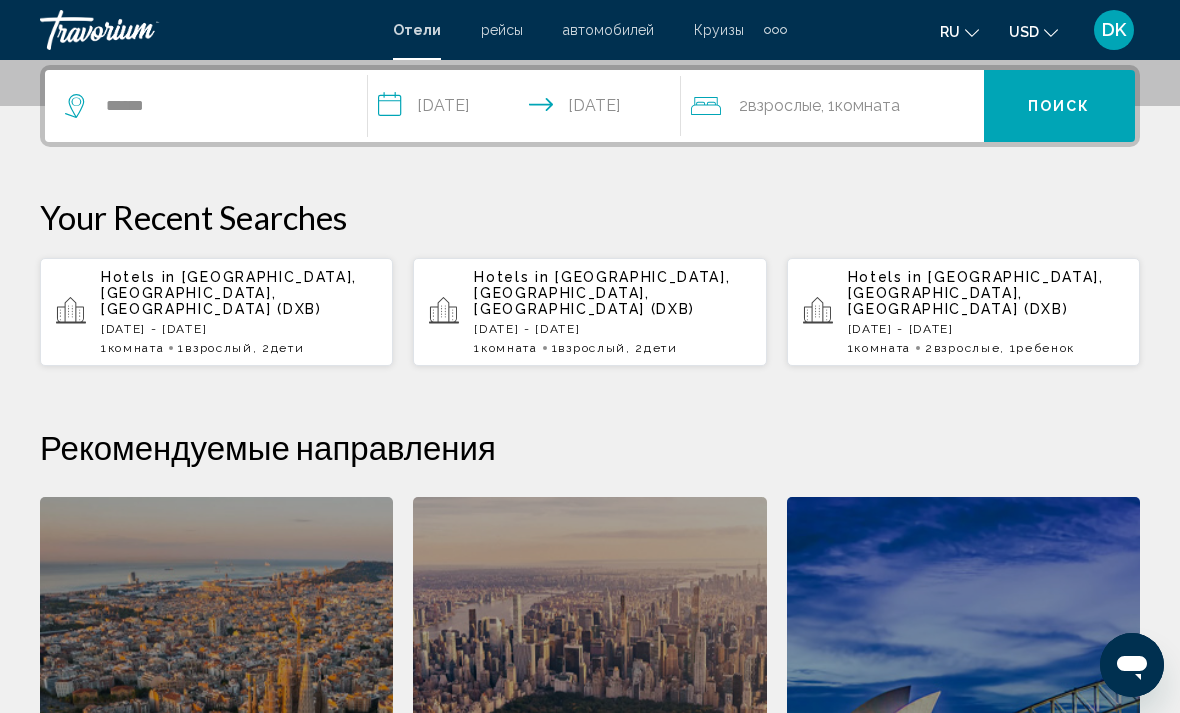 click on "Комната" 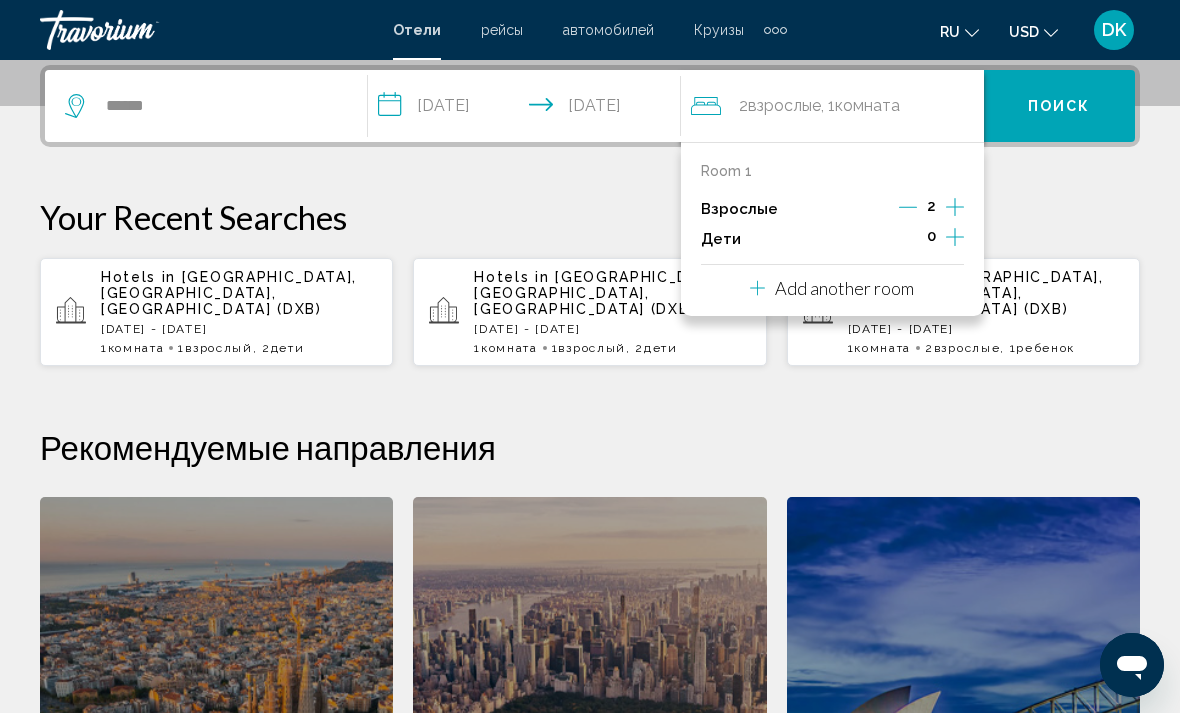 click on "**********" at bounding box center [590, 523] 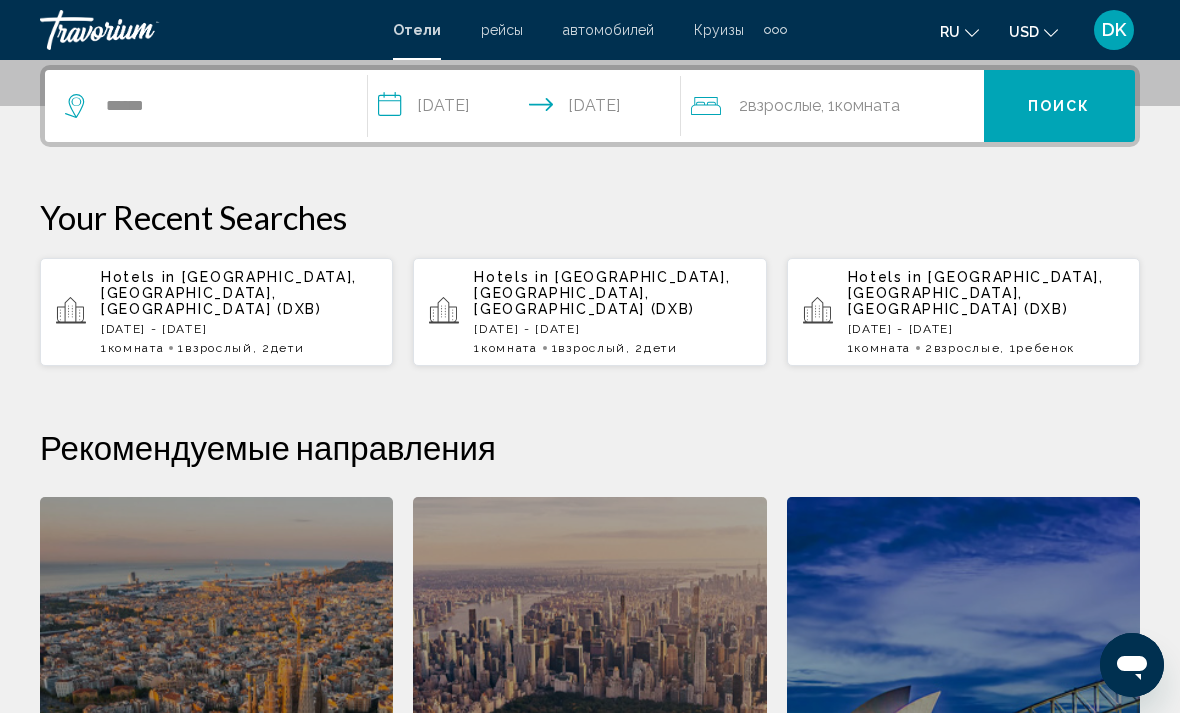 click on "Поиск" at bounding box center [1059, 107] 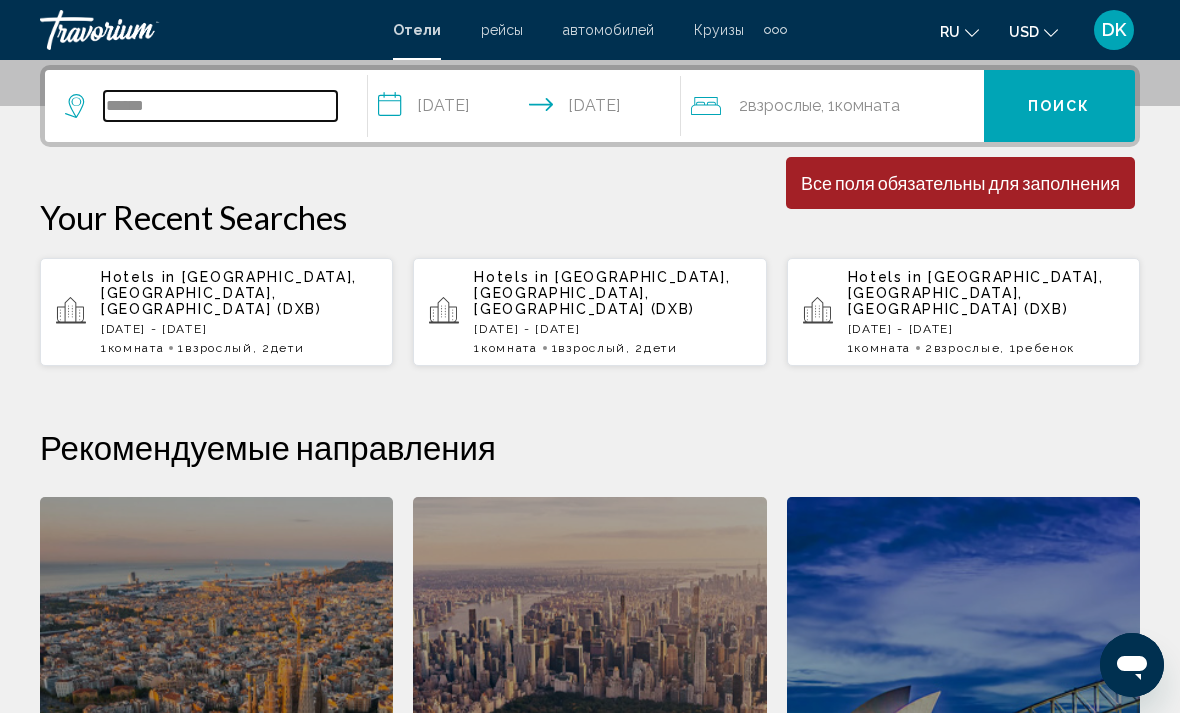 click on "******" at bounding box center [220, 106] 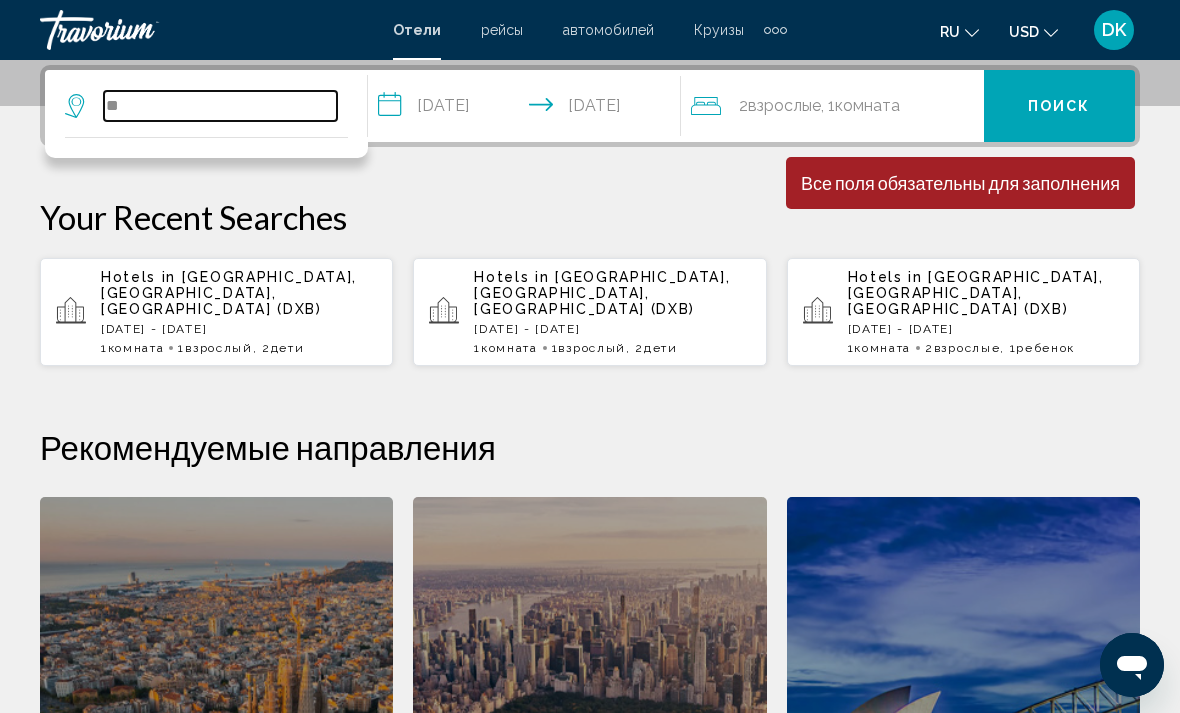 type on "*" 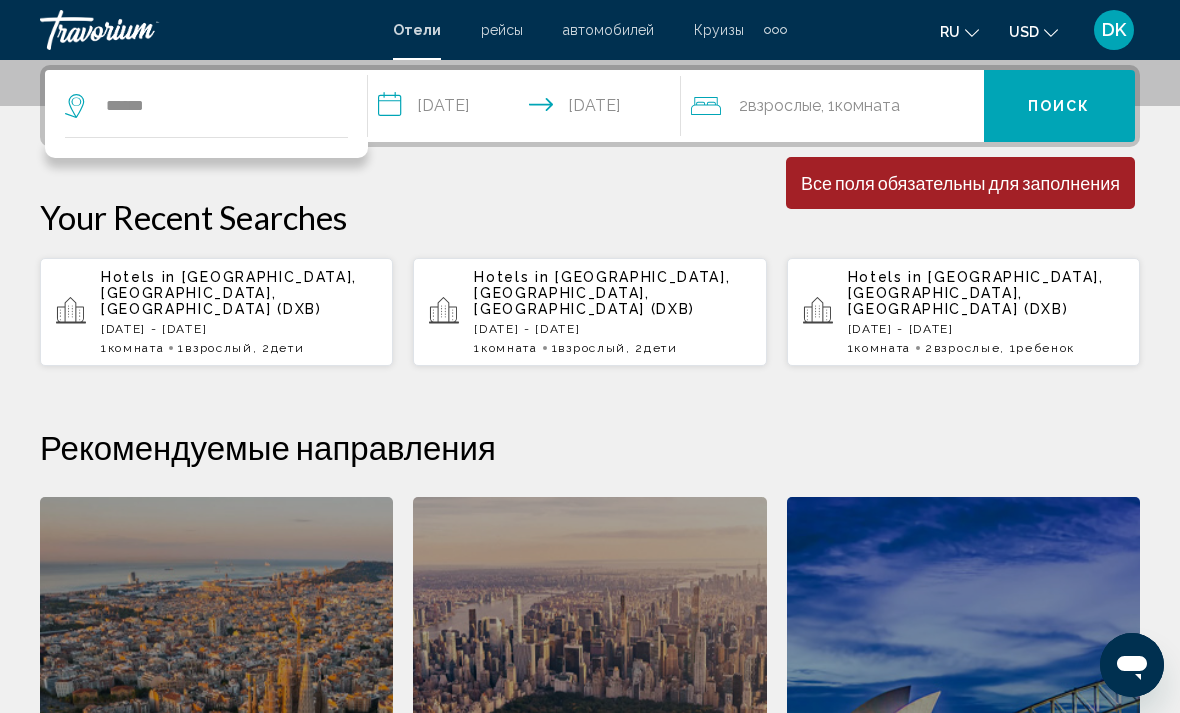 click on "Your Recent Searches" at bounding box center [590, 217] 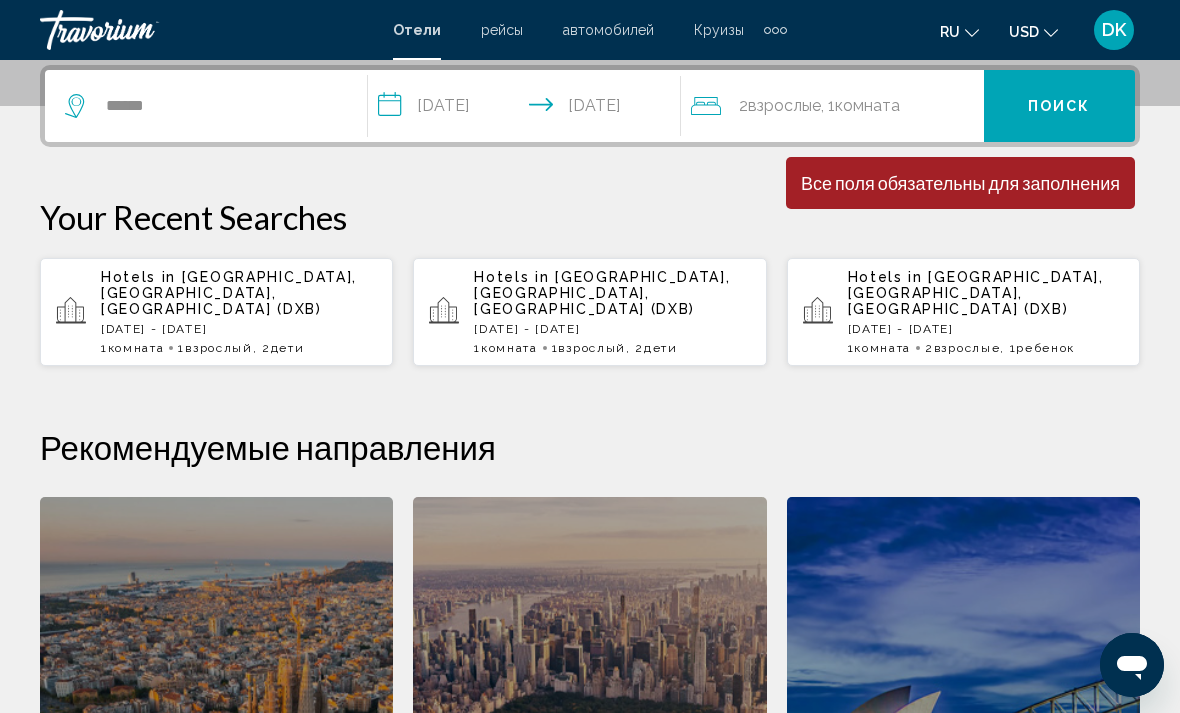 click on "Поиск" at bounding box center [1059, 107] 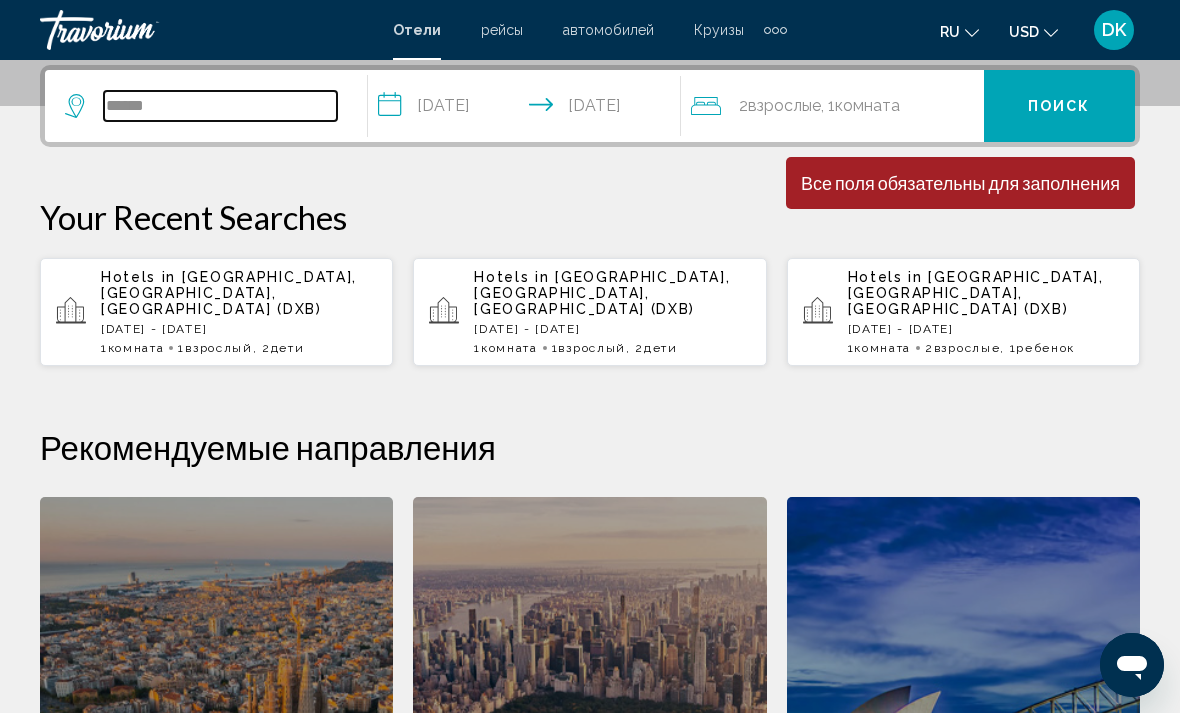 click on "******" at bounding box center (220, 106) 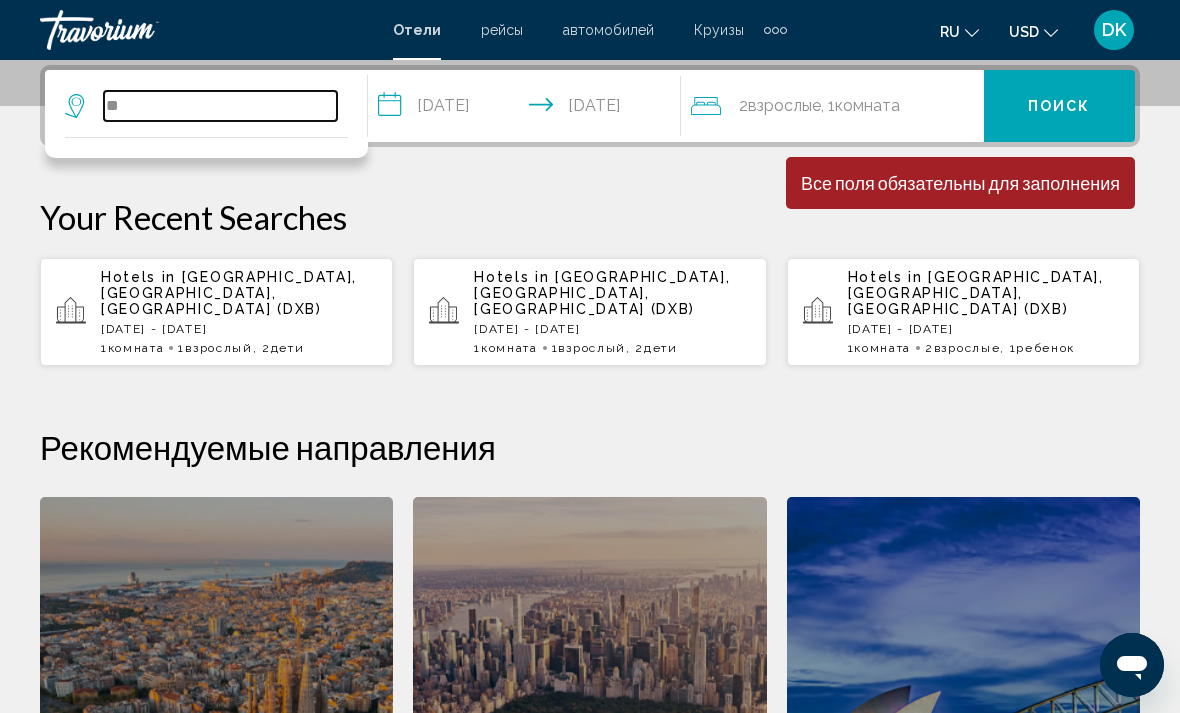 type on "*" 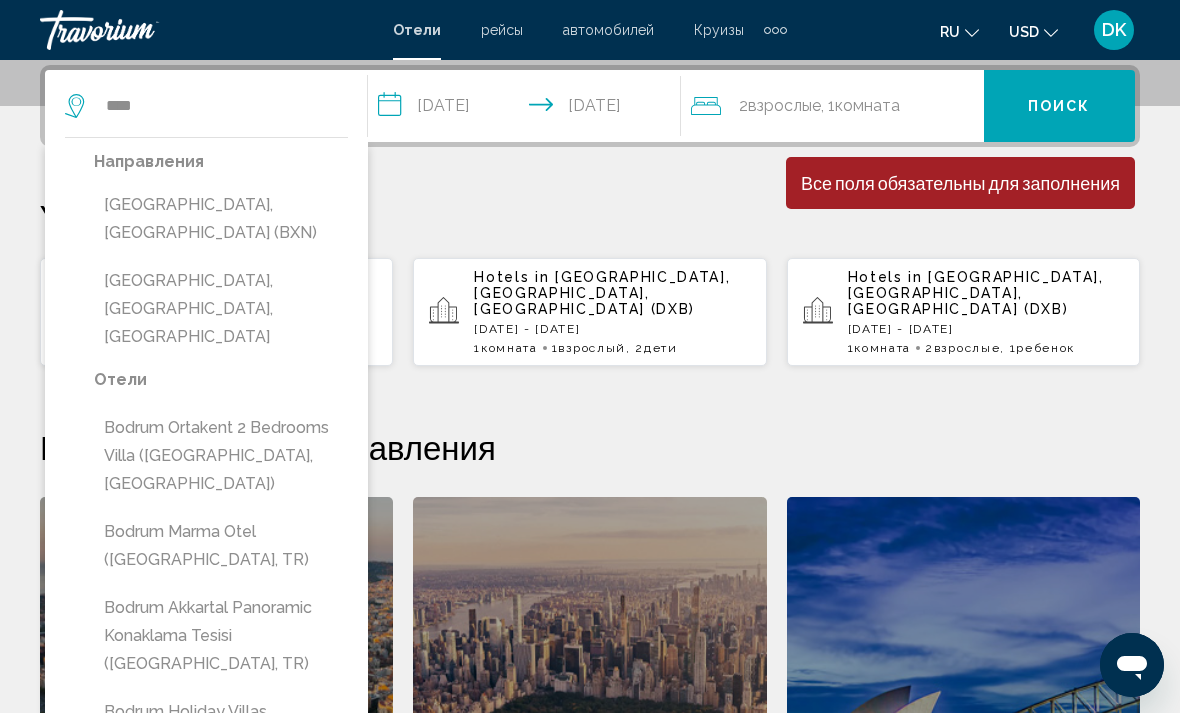click on "Bodrum, Turkey (BXN)" at bounding box center [221, 219] 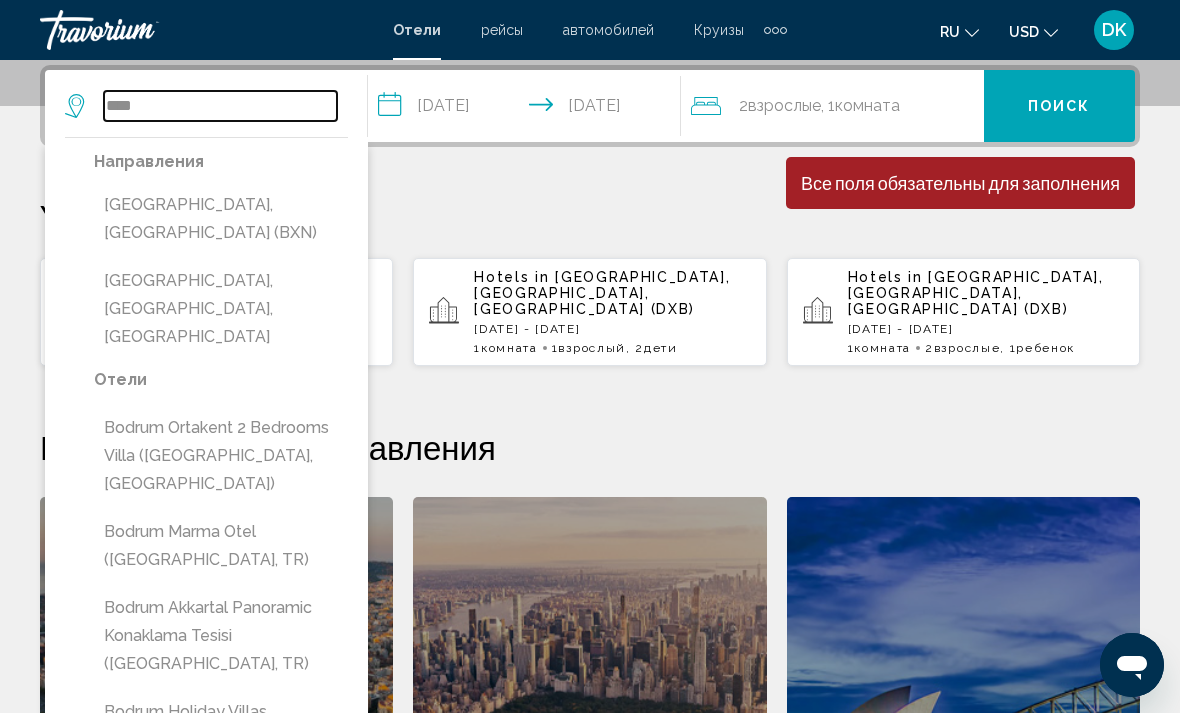 type on "**********" 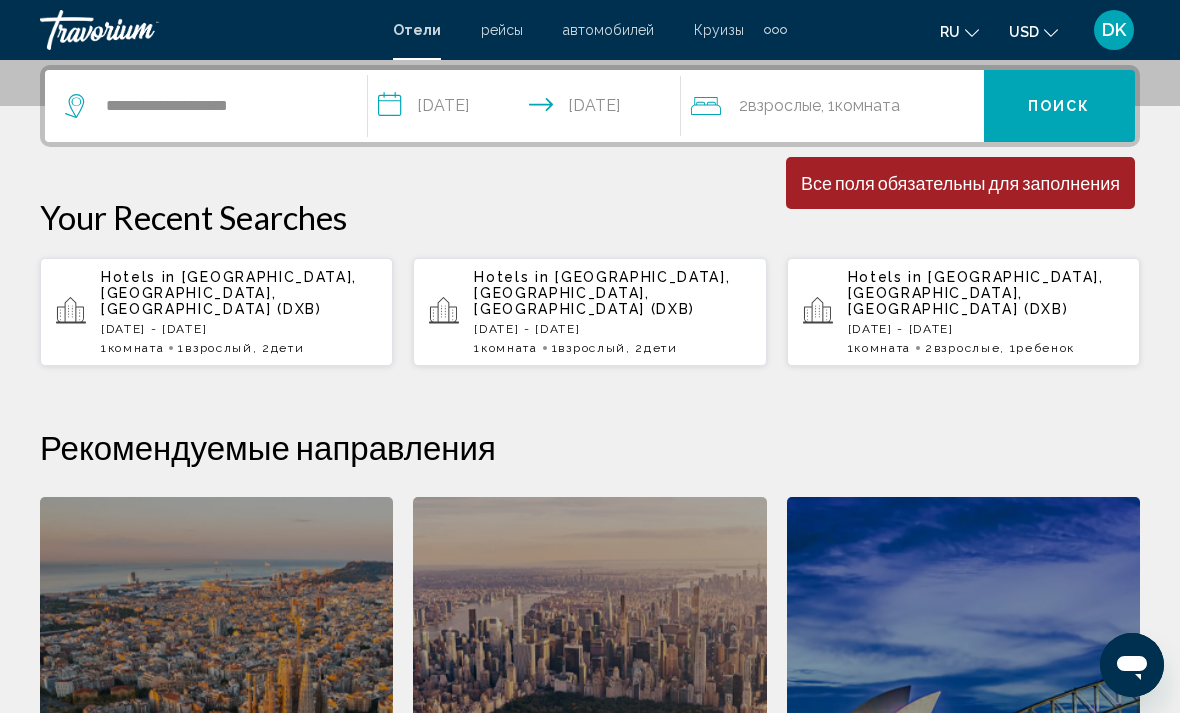 click on "**********" at bounding box center [590, 523] 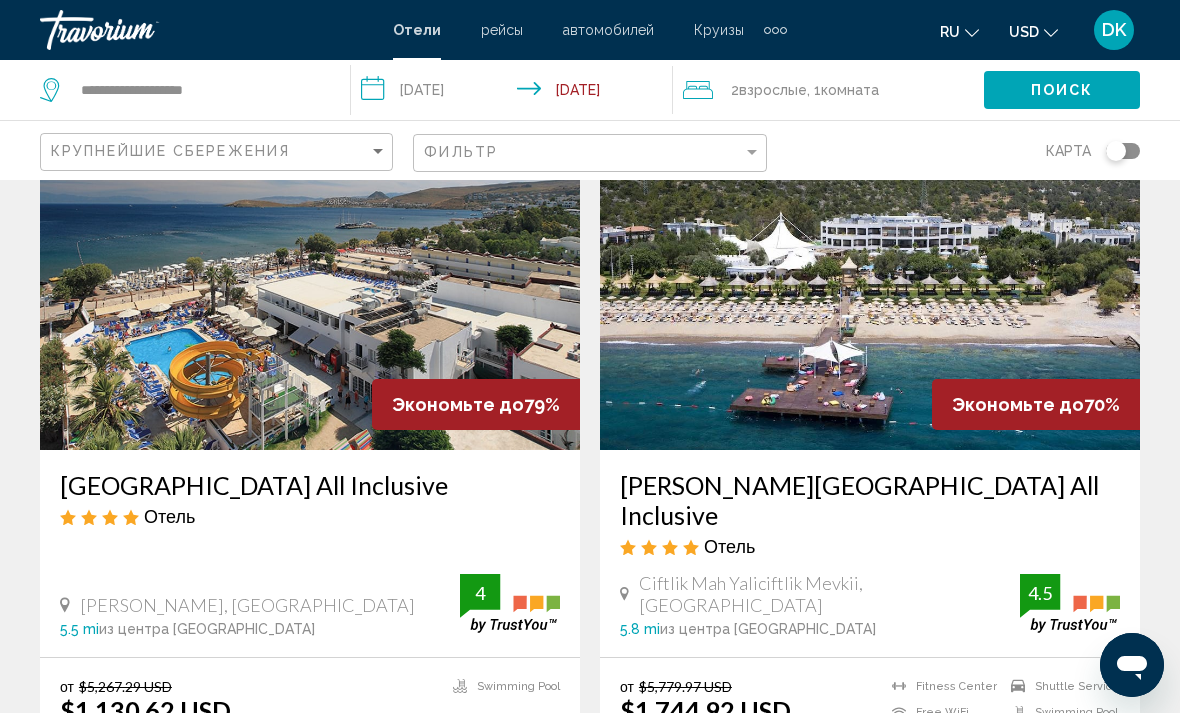scroll, scrollTop: 0, scrollLeft: 0, axis: both 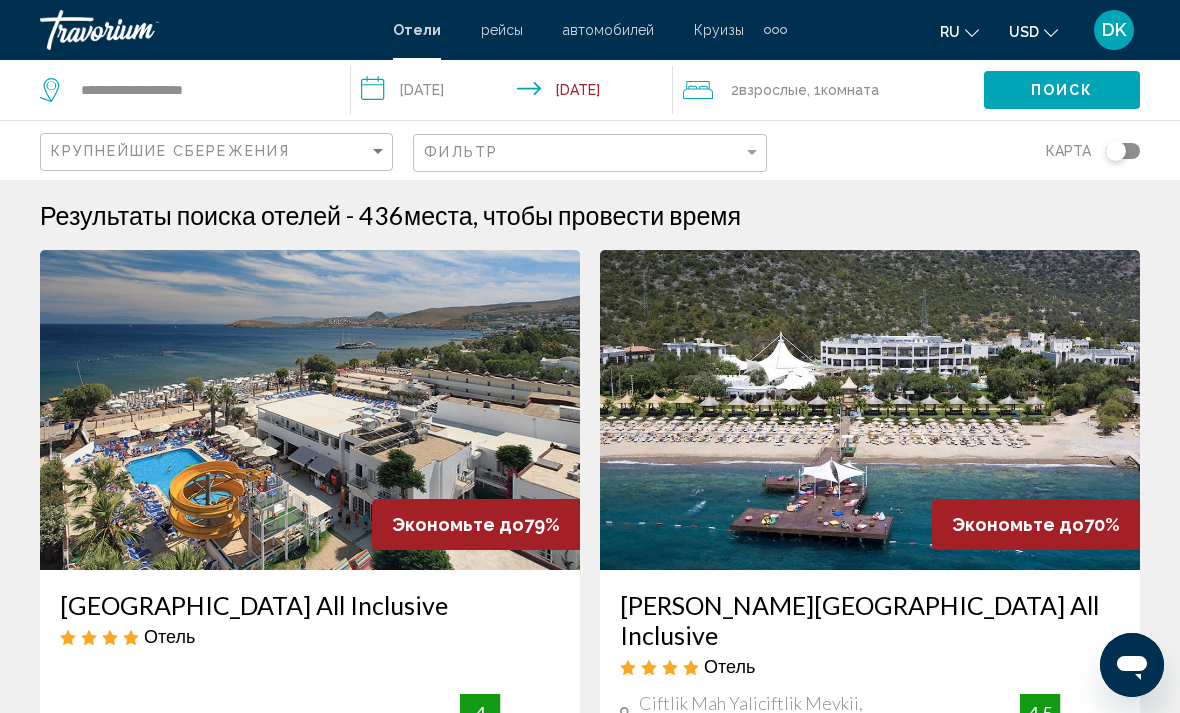 click on "2  Взрослый Взрослые , 1  Комната номера" 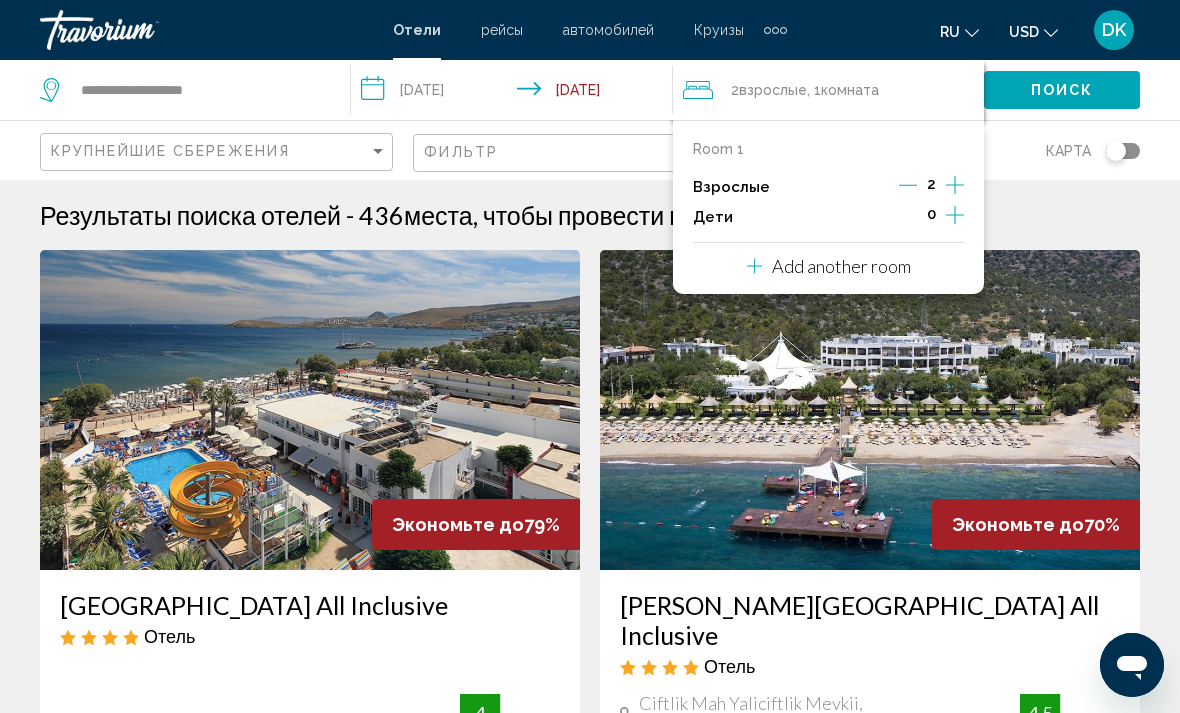click 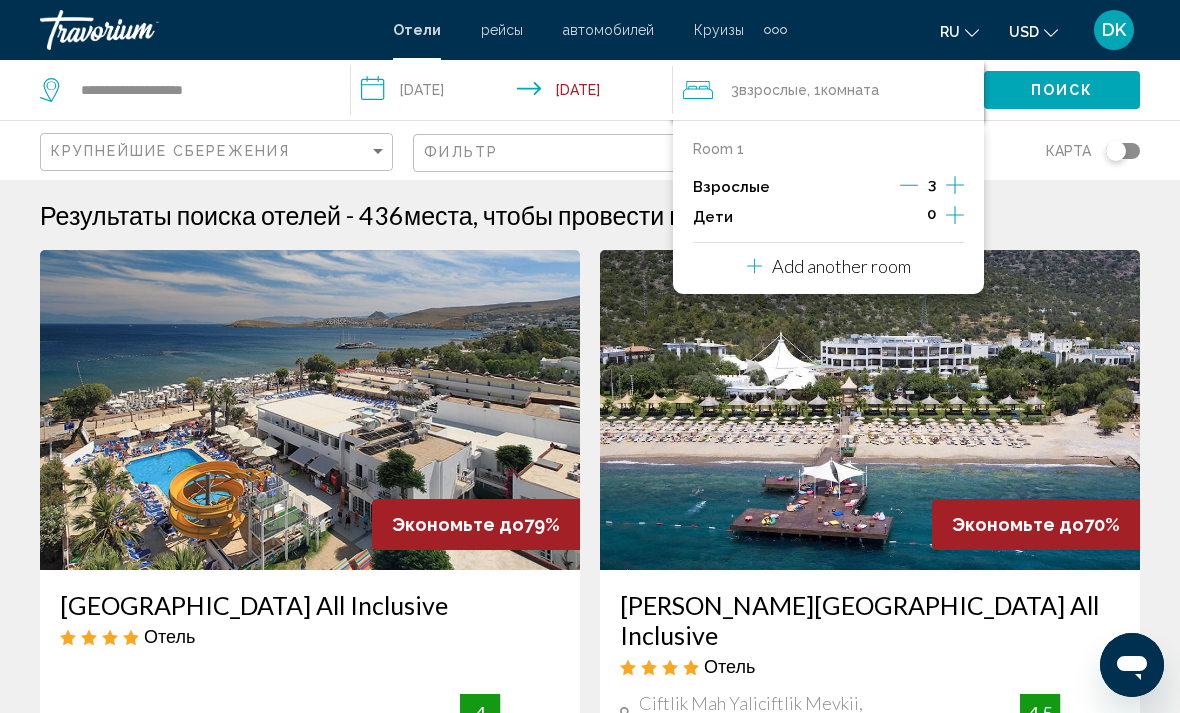click on "0" at bounding box center [931, 217] 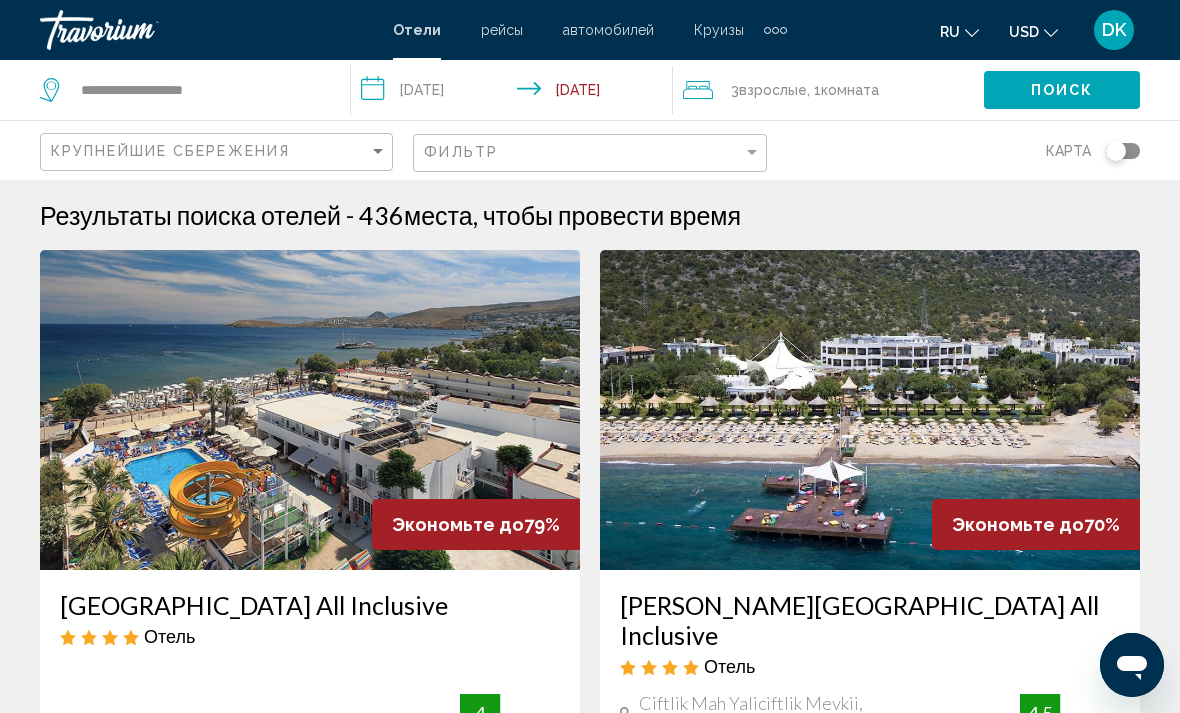 click on "Поиск" 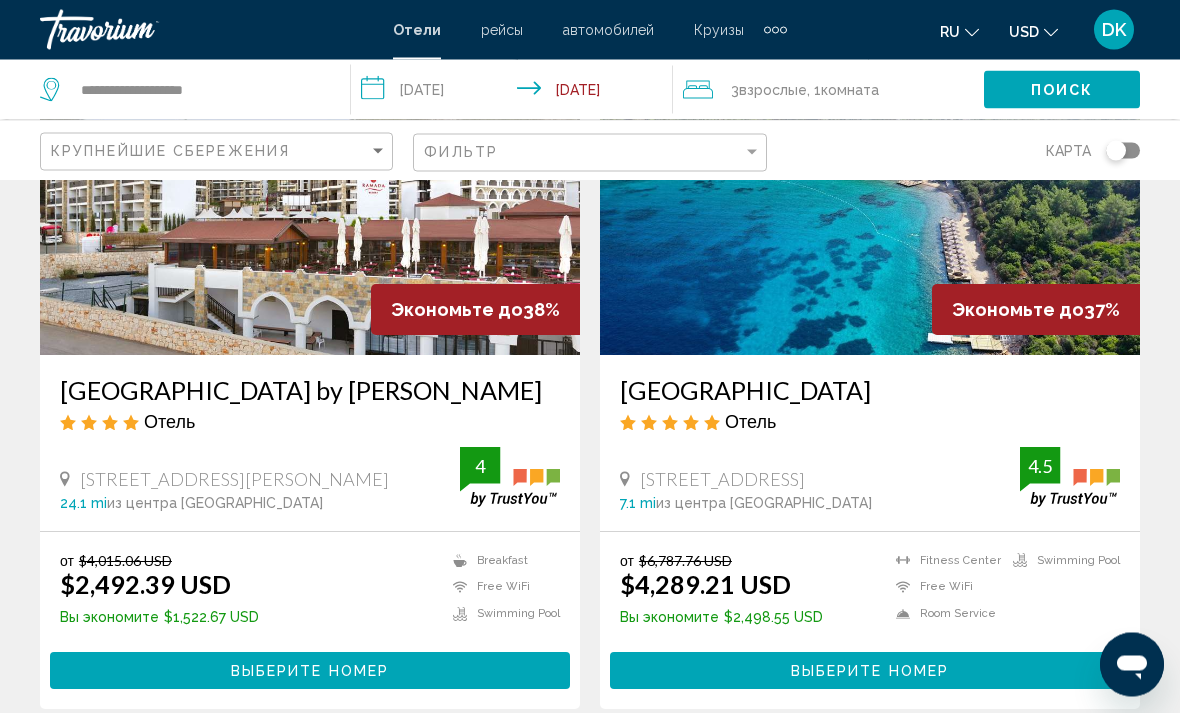 scroll, scrollTop: 3136, scrollLeft: 0, axis: vertical 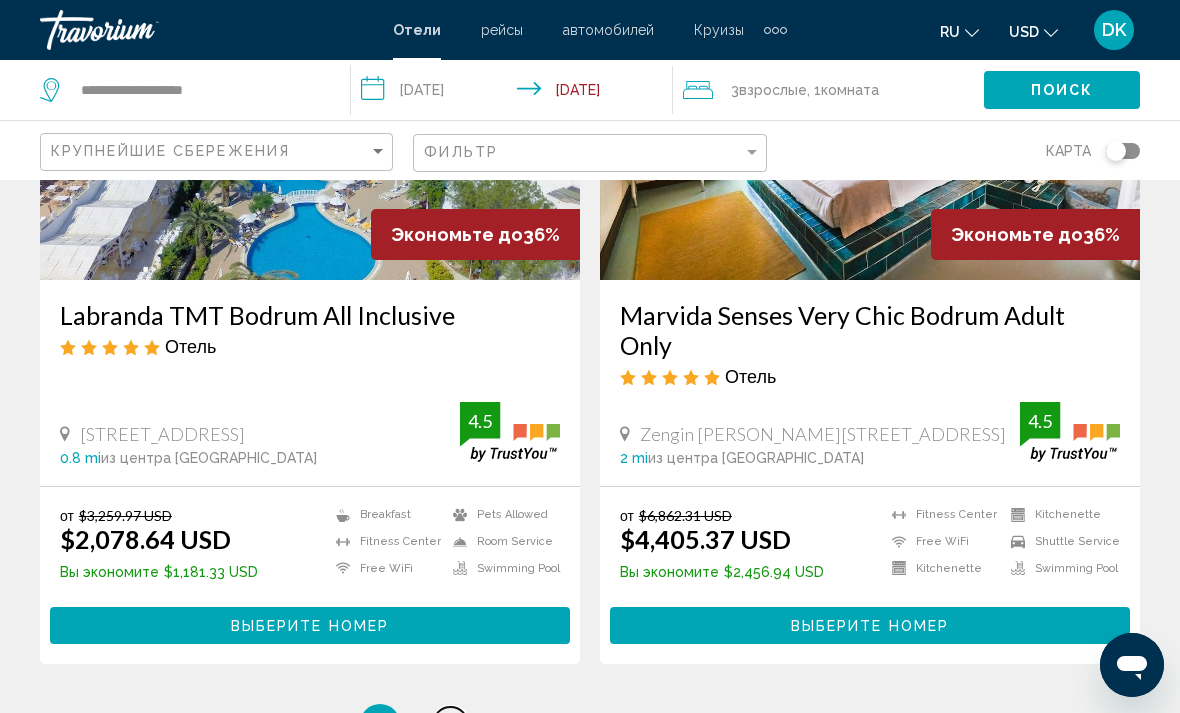click on "page  2" at bounding box center (450, 724) 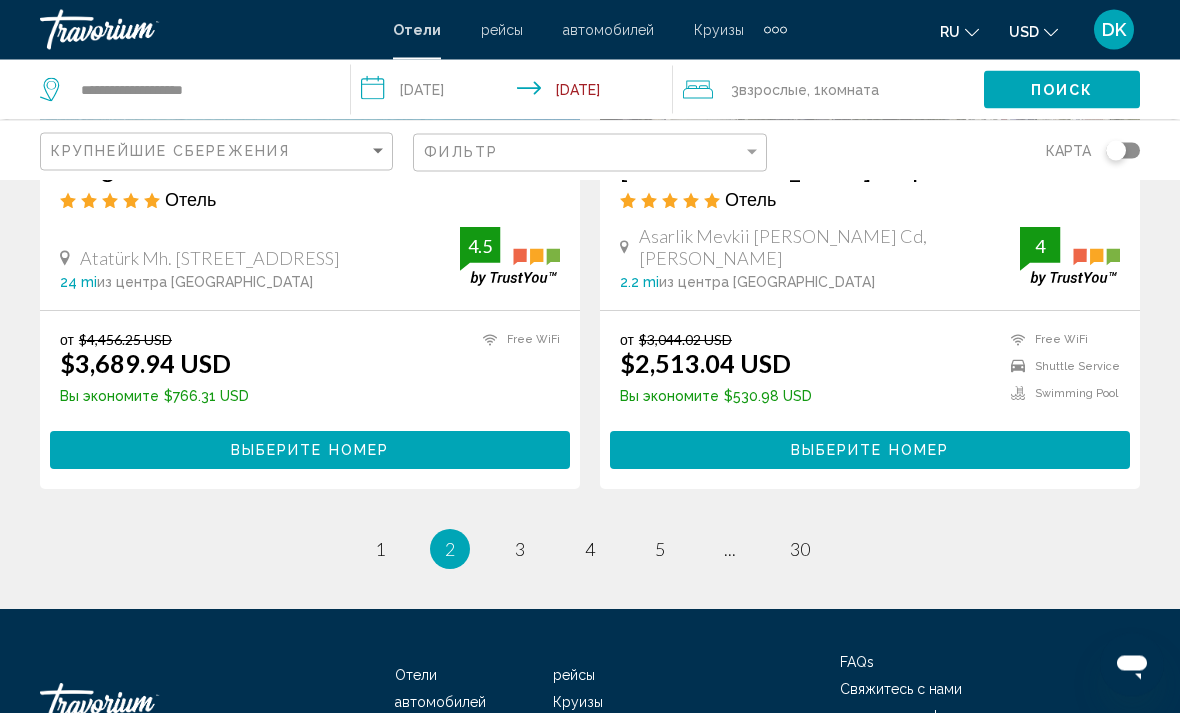 scroll, scrollTop: 4088, scrollLeft: 0, axis: vertical 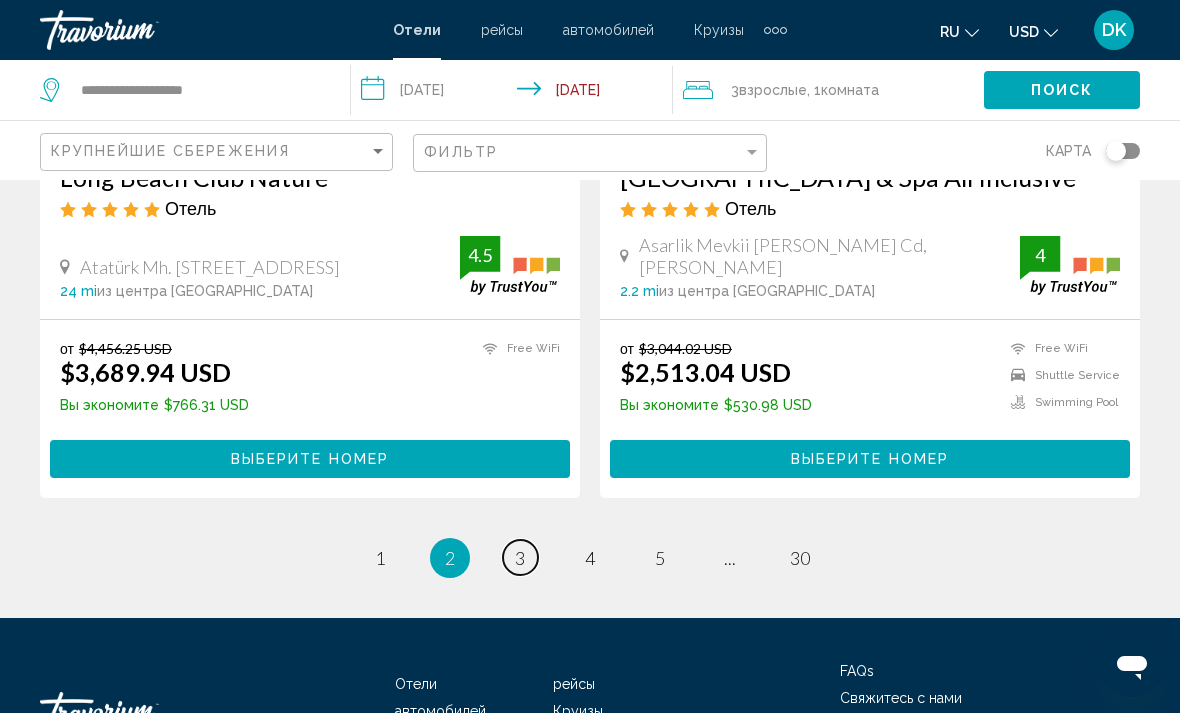 click on "3" at bounding box center [520, 558] 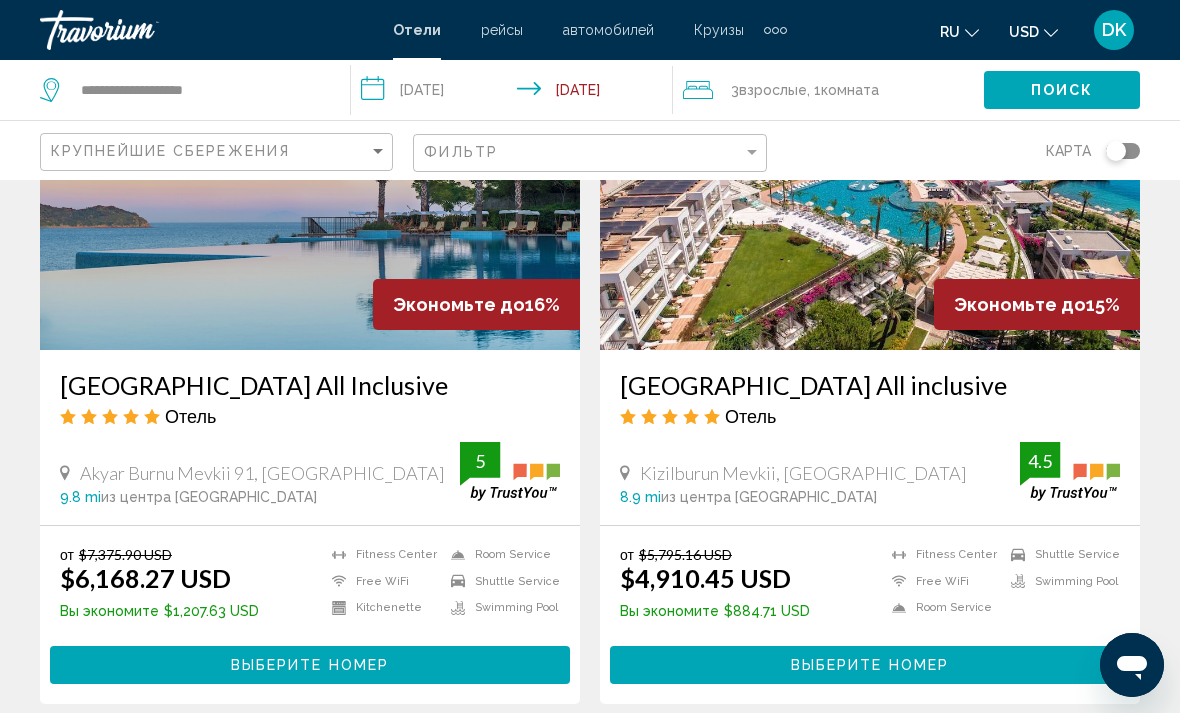 scroll, scrollTop: 932, scrollLeft: 0, axis: vertical 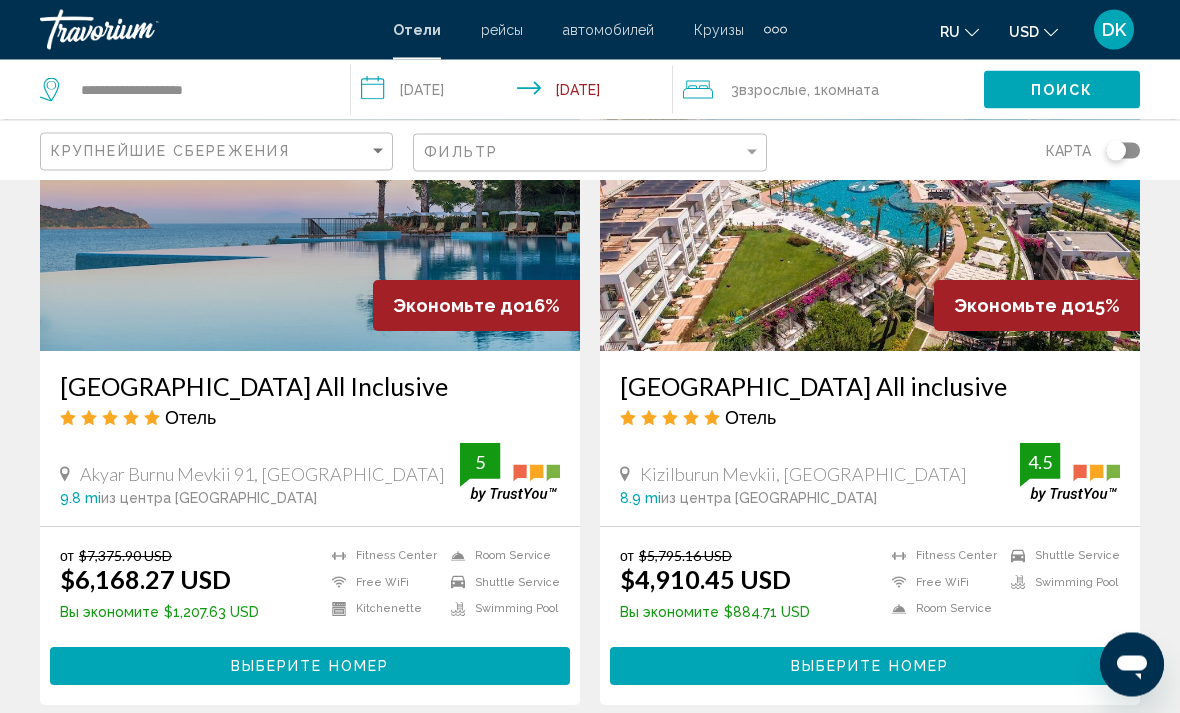 click on "Xanadu Island Hotel All Inclusive" at bounding box center [310, 387] 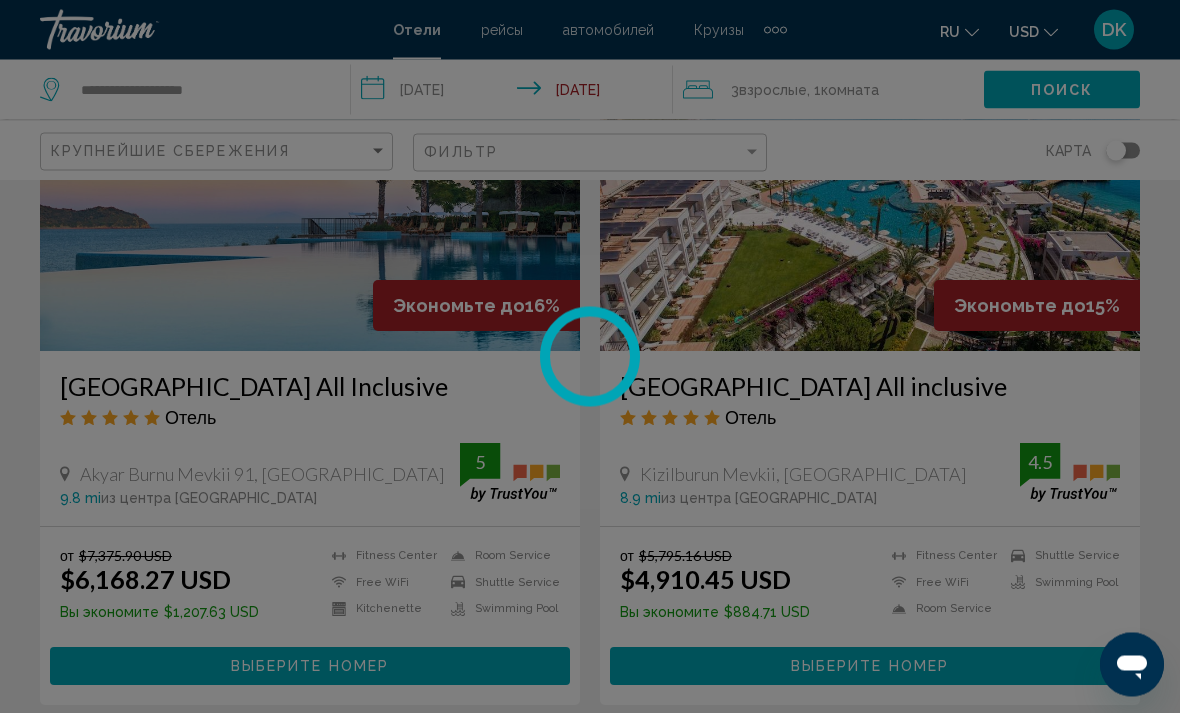 scroll, scrollTop: 933, scrollLeft: 0, axis: vertical 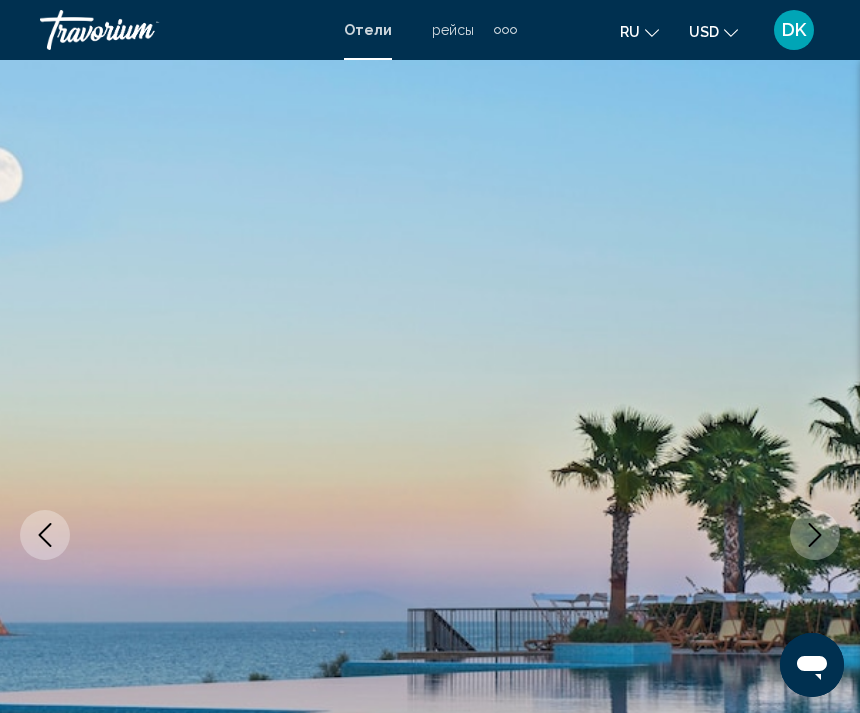click at bounding box center (430, 535) 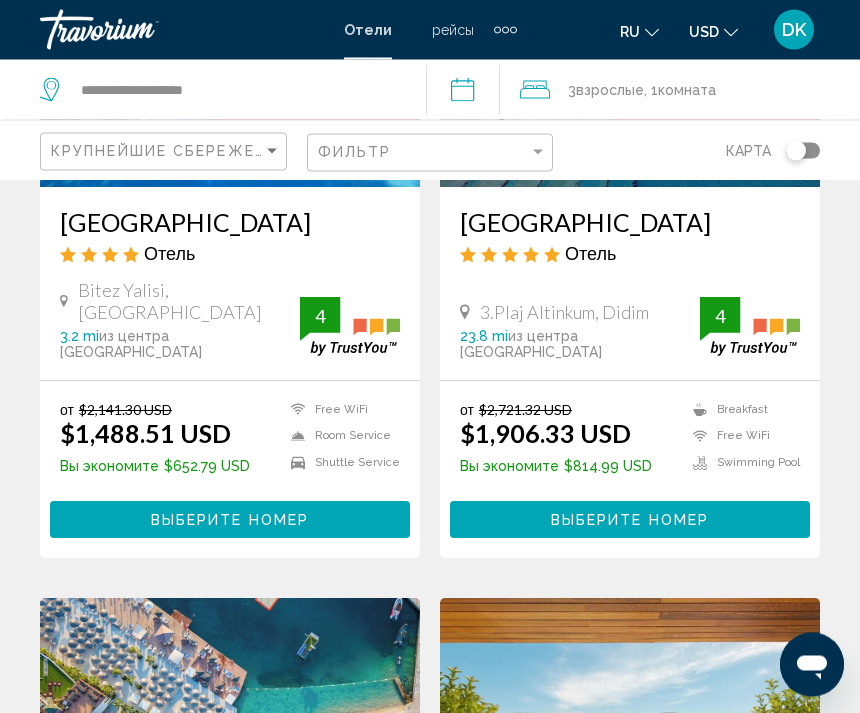 scroll, scrollTop: 0, scrollLeft: 0, axis: both 